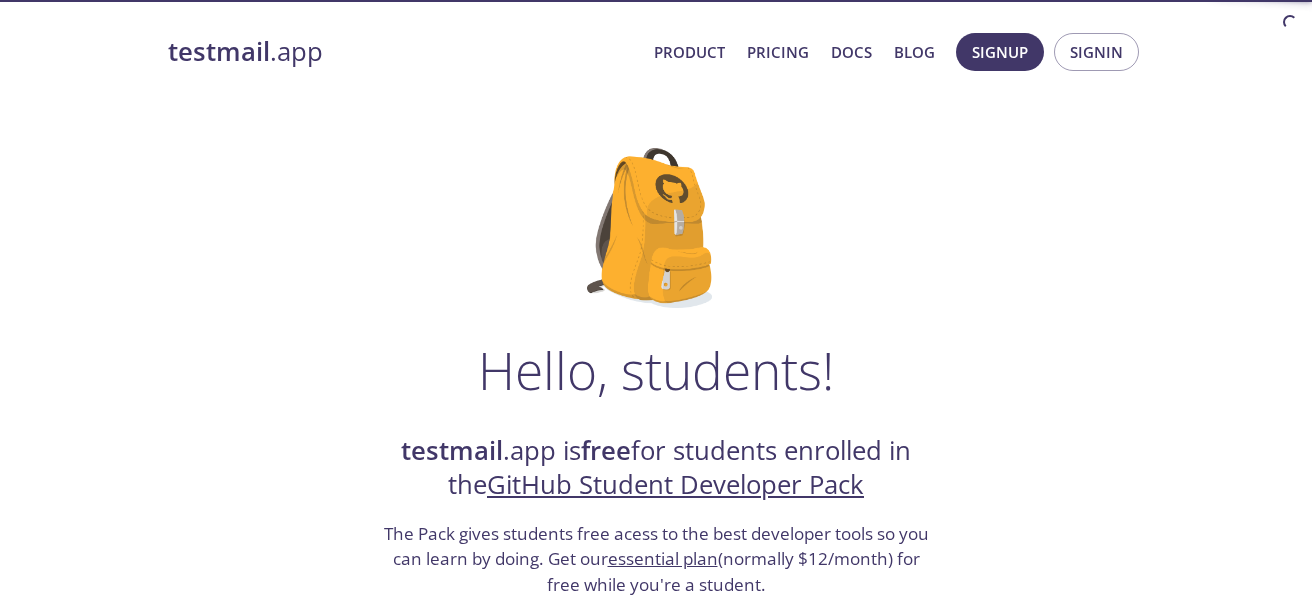 scroll, scrollTop: 0, scrollLeft: 0, axis: both 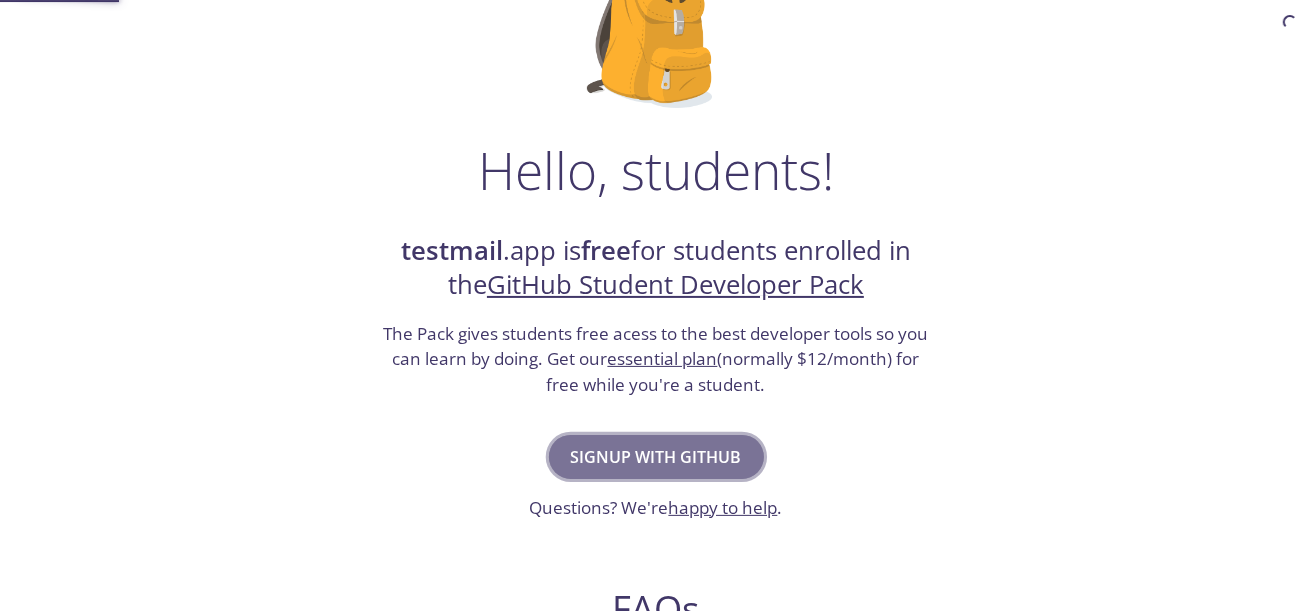 click on "Signup with GitHub" at bounding box center (656, 457) 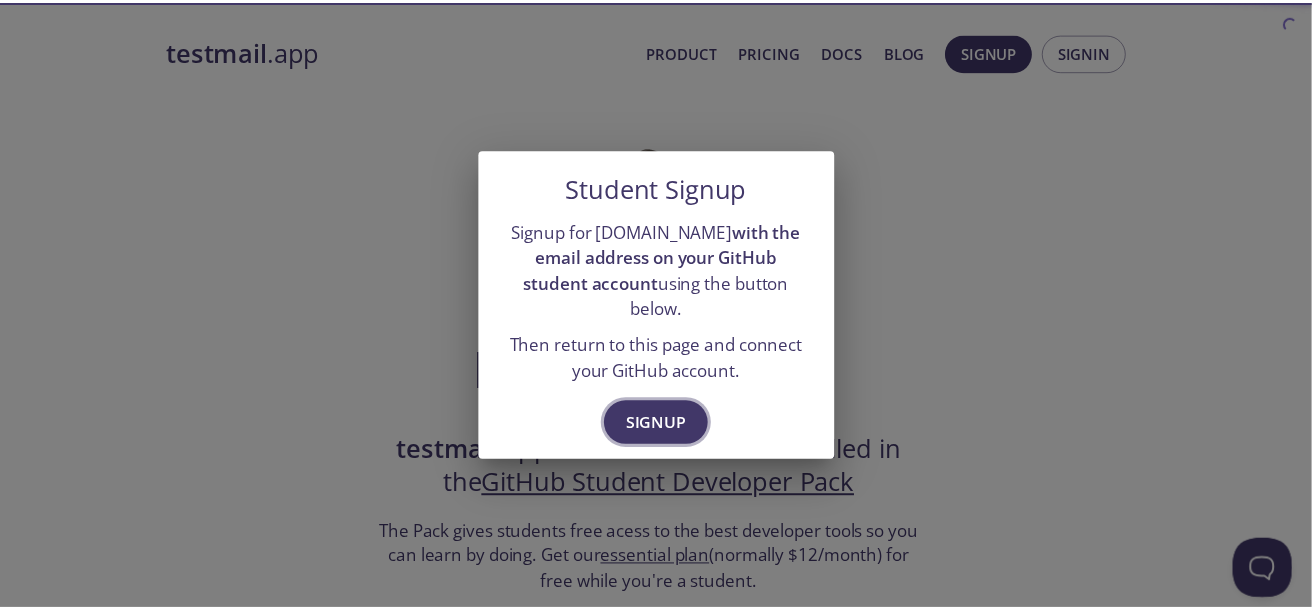 scroll, scrollTop: 0, scrollLeft: 0, axis: both 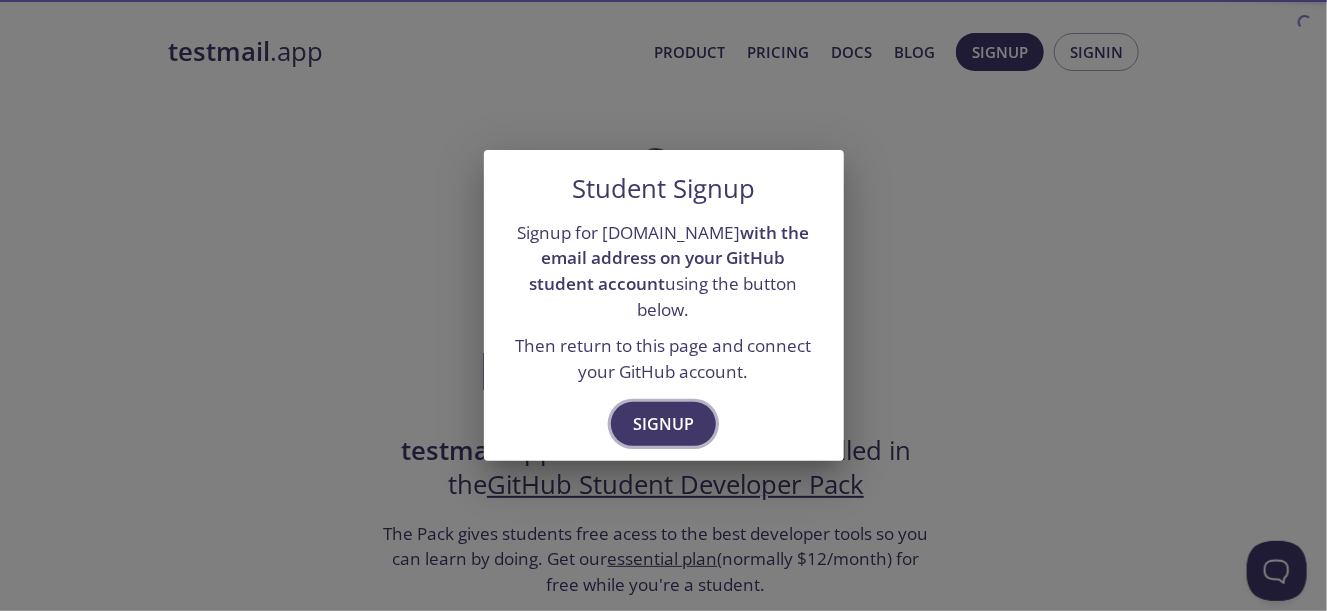 click on "Signup" at bounding box center (663, 424) 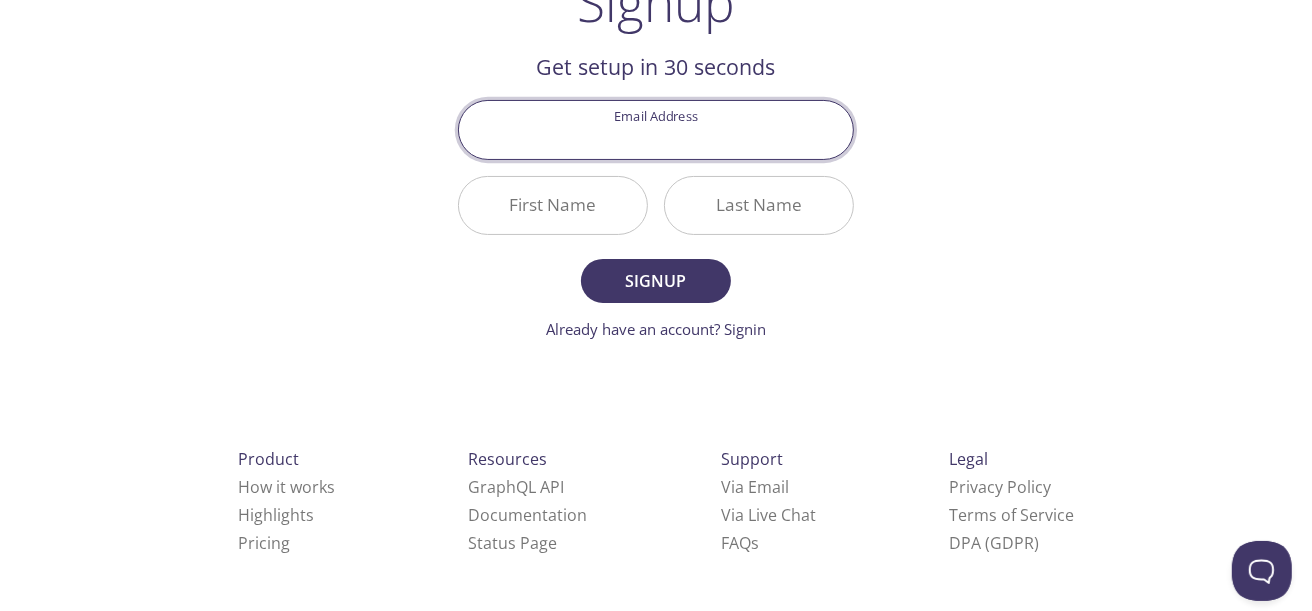 scroll, scrollTop: 0, scrollLeft: 0, axis: both 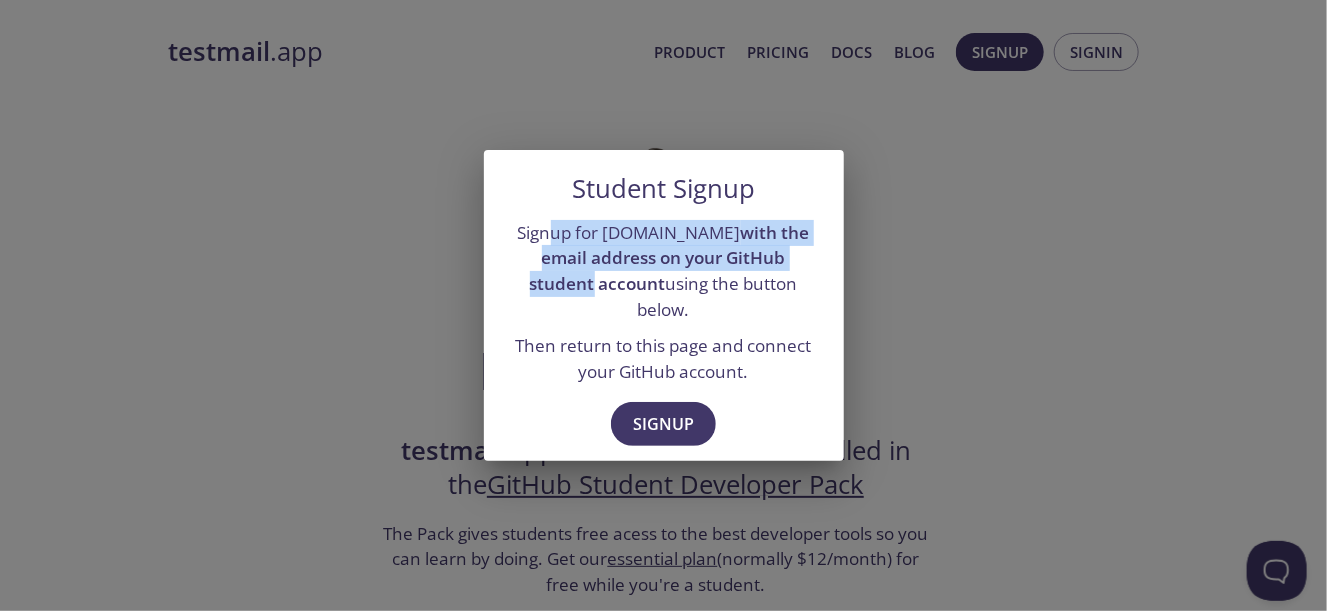 drag, startPoint x: 542, startPoint y: 254, endPoint x: 792, endPoint y: 259, distance: 250.04999 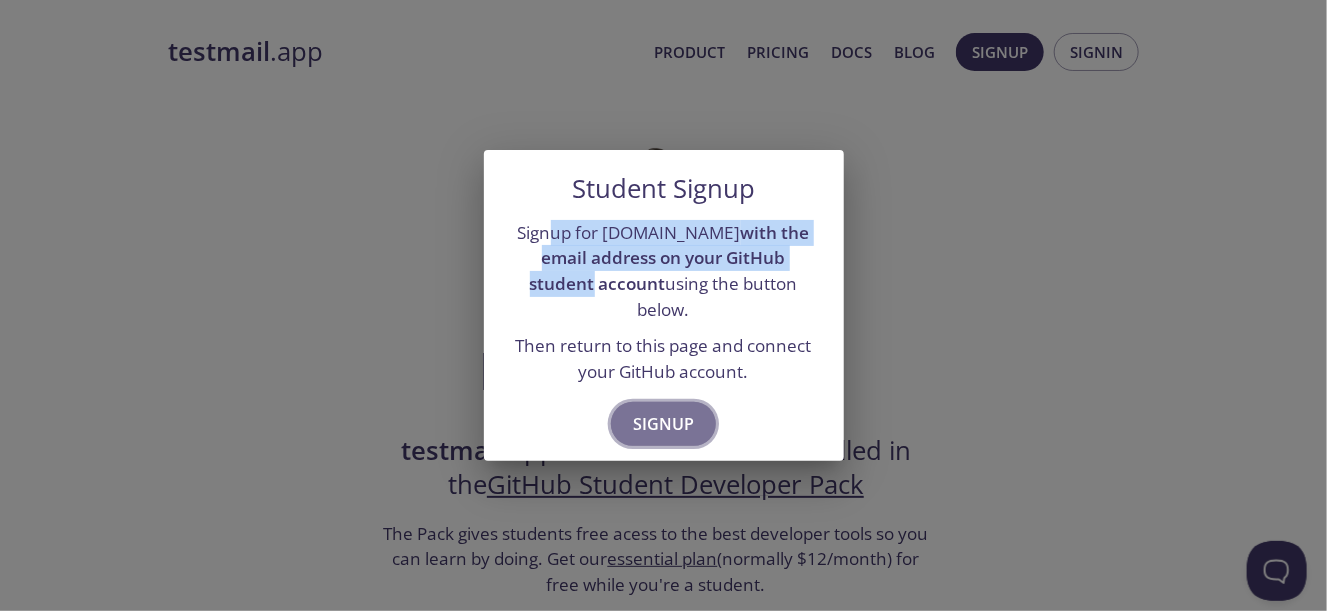 click on "Signup" at bounding box center (663, 424) 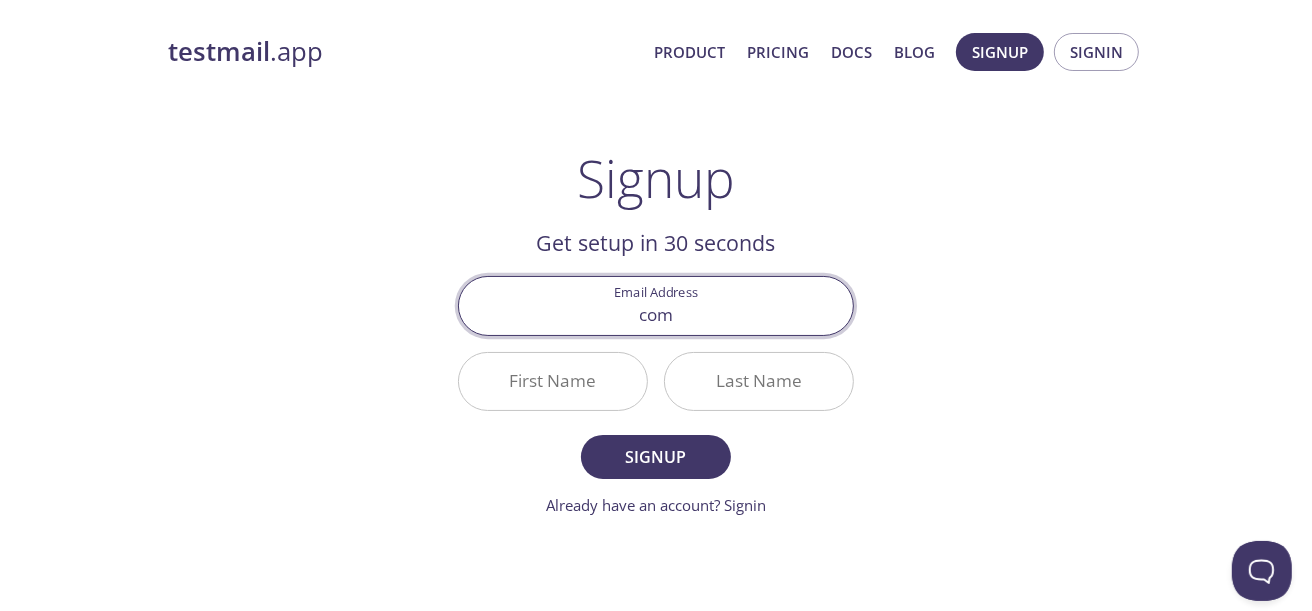 type on "[EMAIL_ADDRESS][DOMAIN_NAME]" 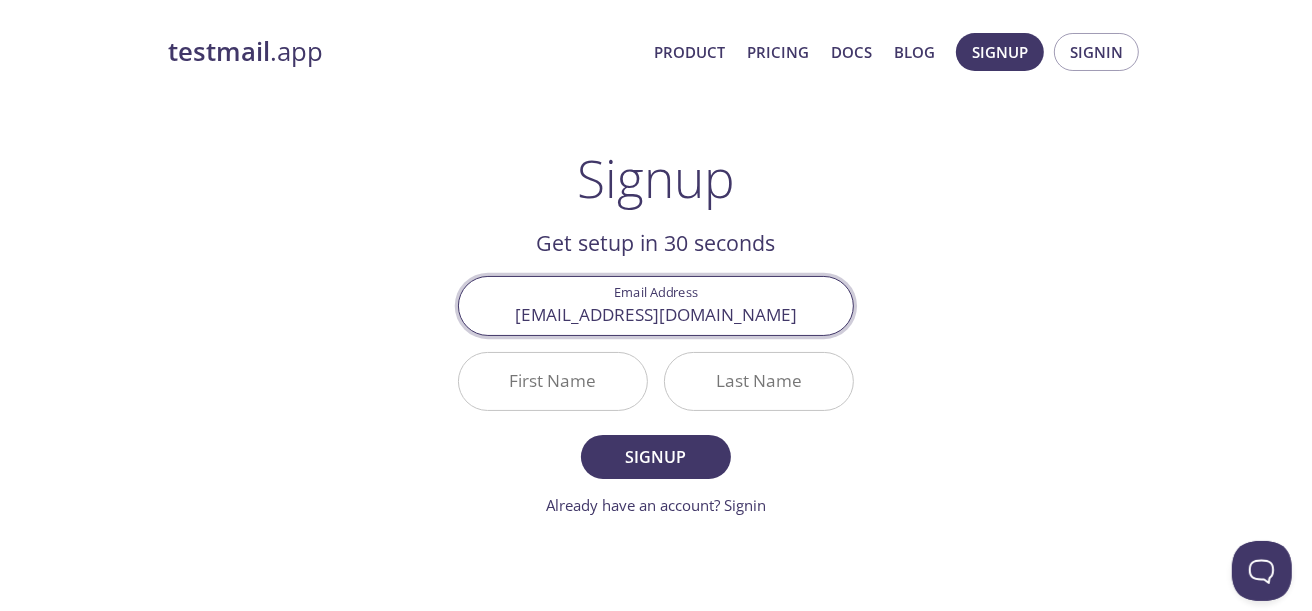 click on "First Name" at bounding box center [553, 381] 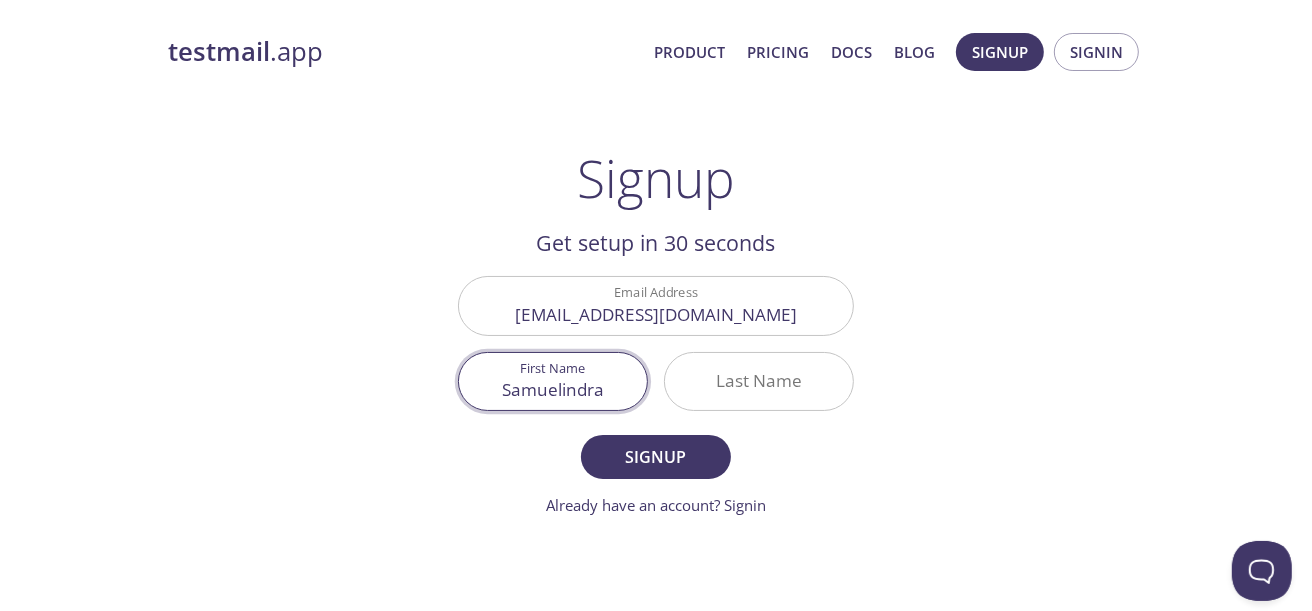 type on "Samuelindra" 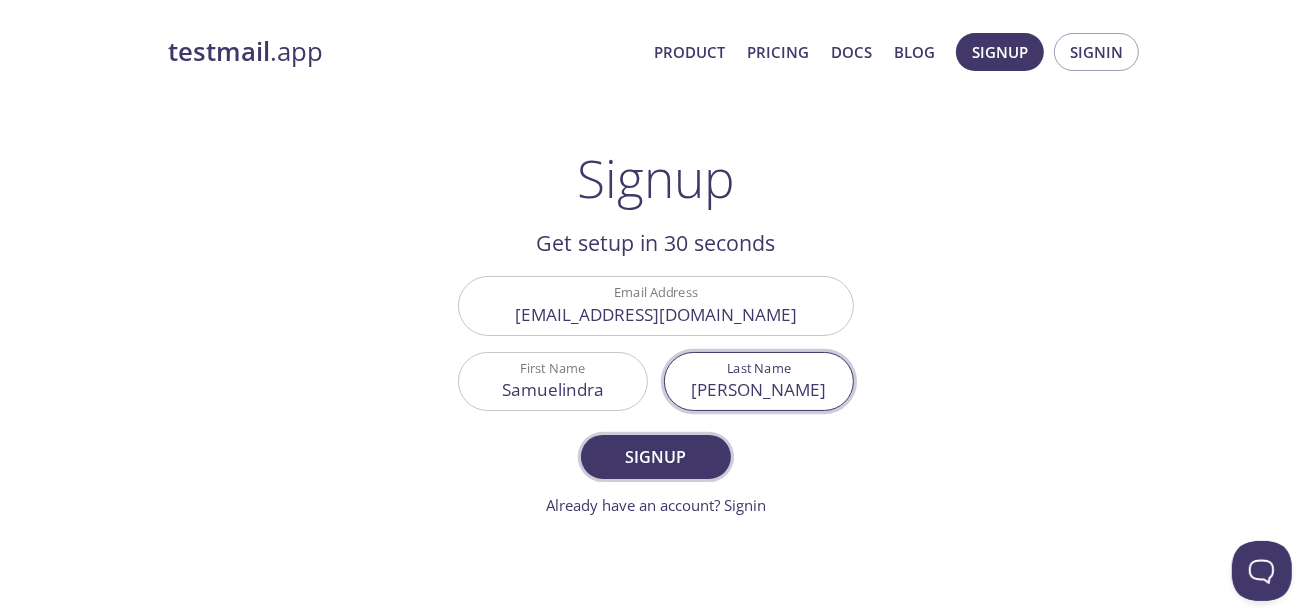 type on "[PERSON_NAME]" 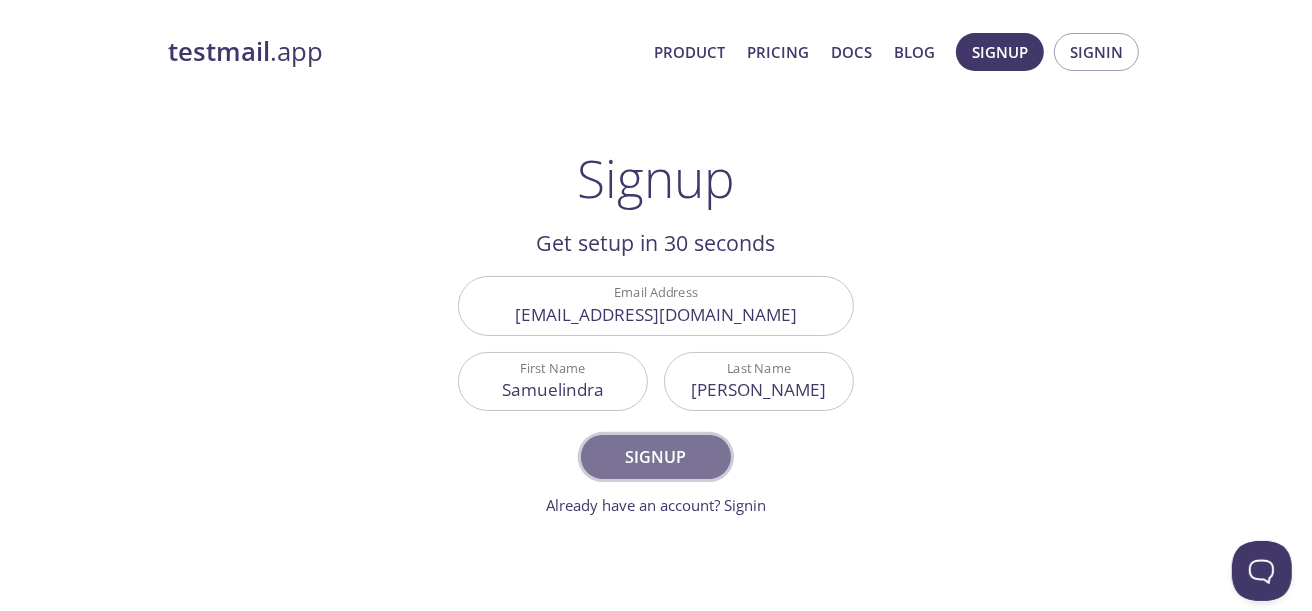 click on "Signup" at bounding box center [656, 457] 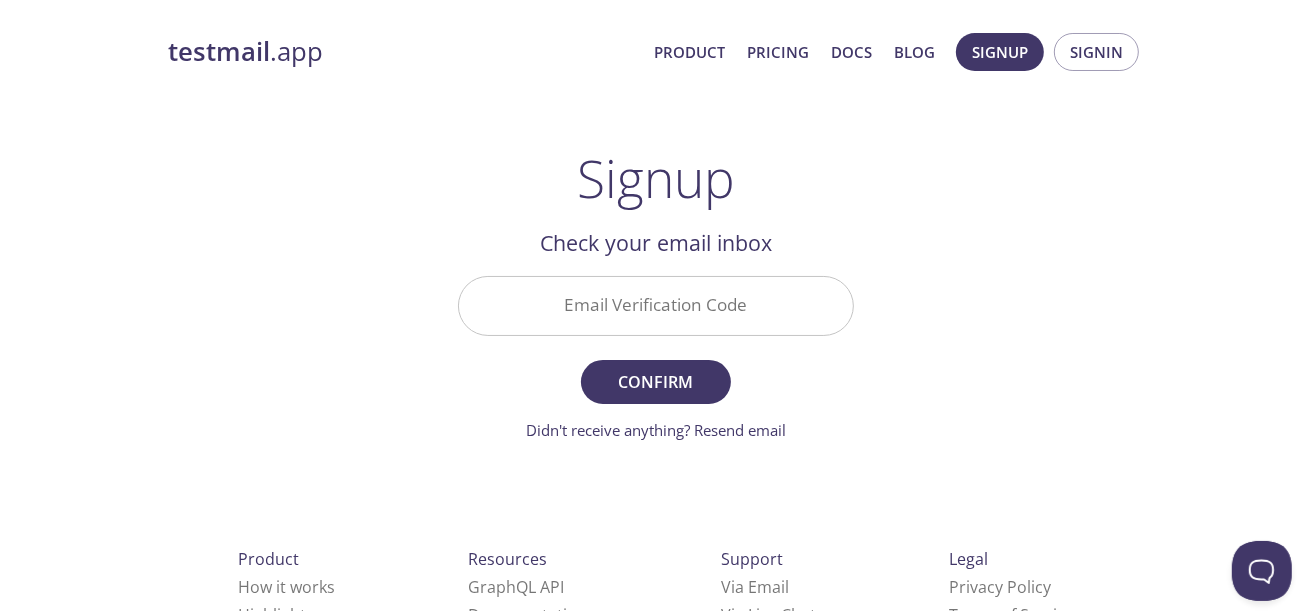 click on "Email Verification Code" at bounding box center [656, 305] 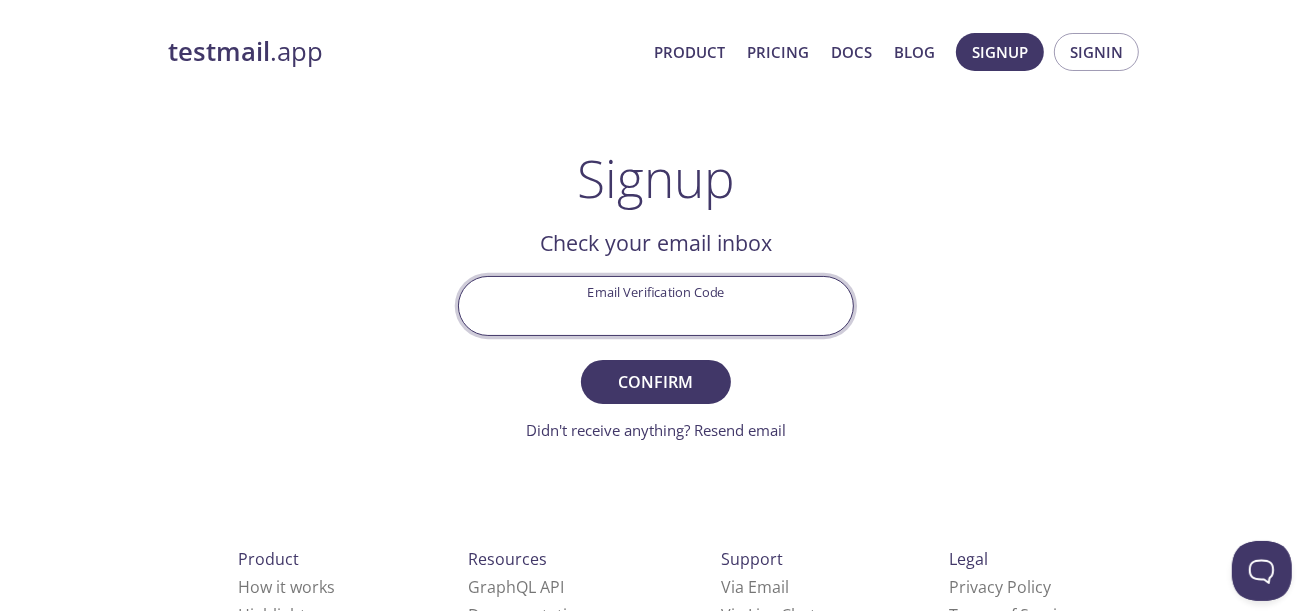 click on "testmail .app Product Pricing Docs Blog Signup Signin Signup Get setup in 30 seconds Email Address comdonate9@gmail.com First Name Samuelindra Last Name bastian Signup Already have an account? Signin Check your email inbox Email Verification Code Confirm Didn't receive anything? Resend email Product How it works Highlights Pricing Resources GraphQL API Documentation Status Page Support Via Email Via Live Chat FAQ s Legal Privacy Policy Terms of Service DPA (GDPR) © testmail.app Toronto, Canada Who We Are" at bounding box center (656, 441) 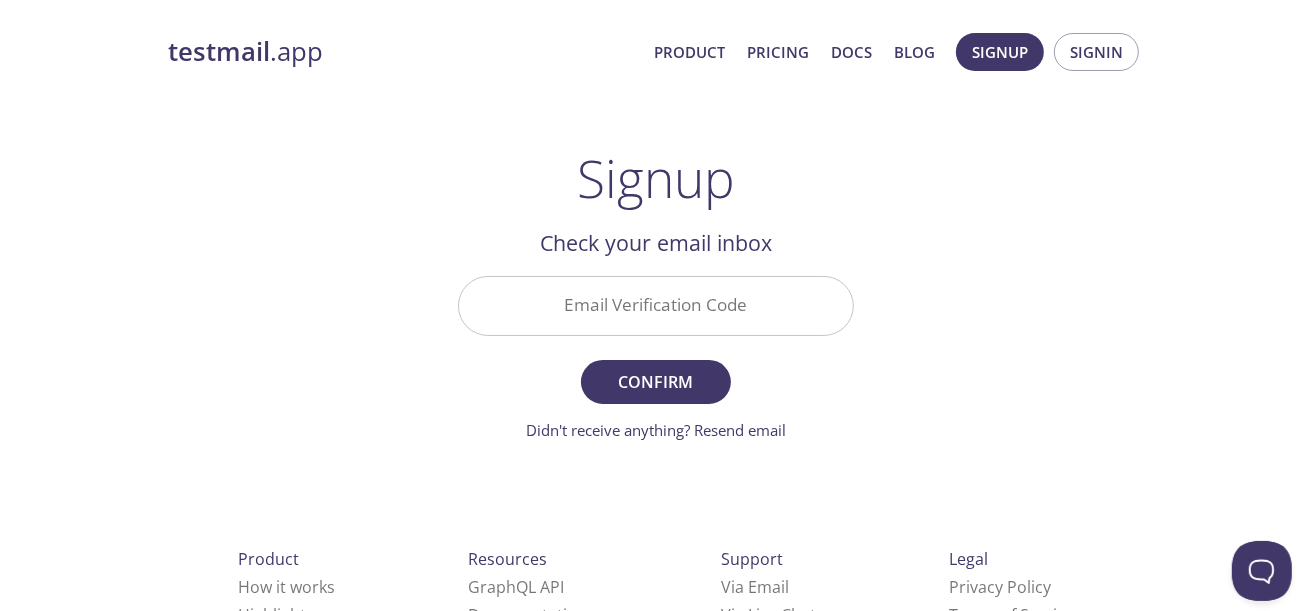 click on "Email Verification Code" at bounding box center [656, 305] 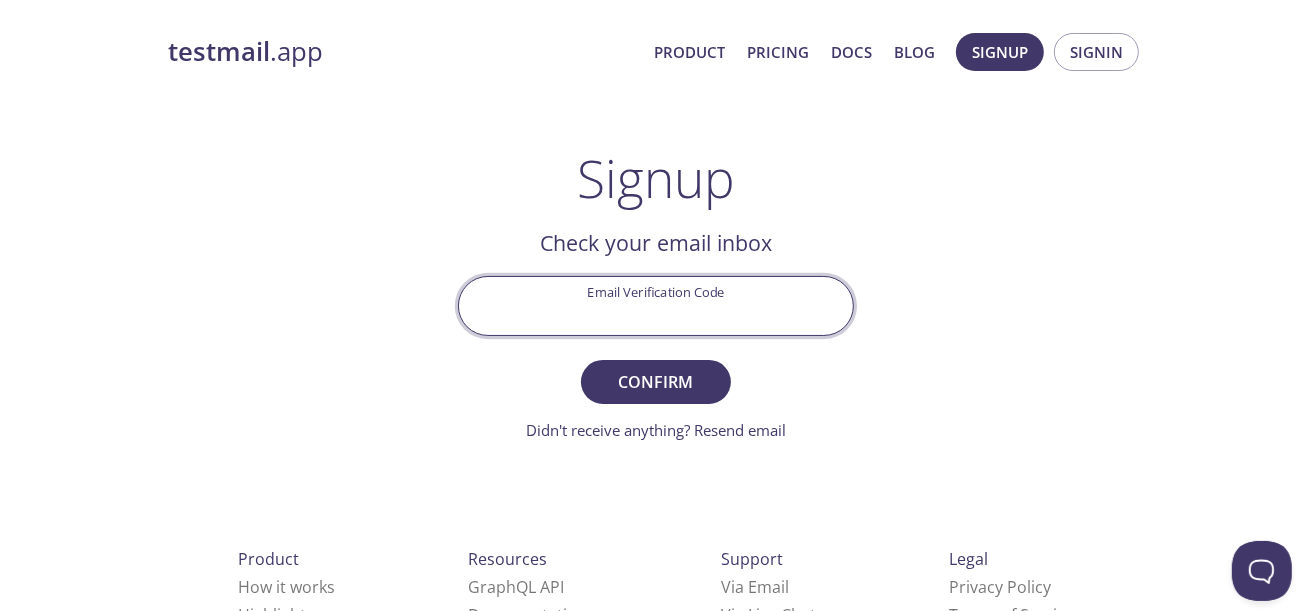 paste on "CSZ7ADE" 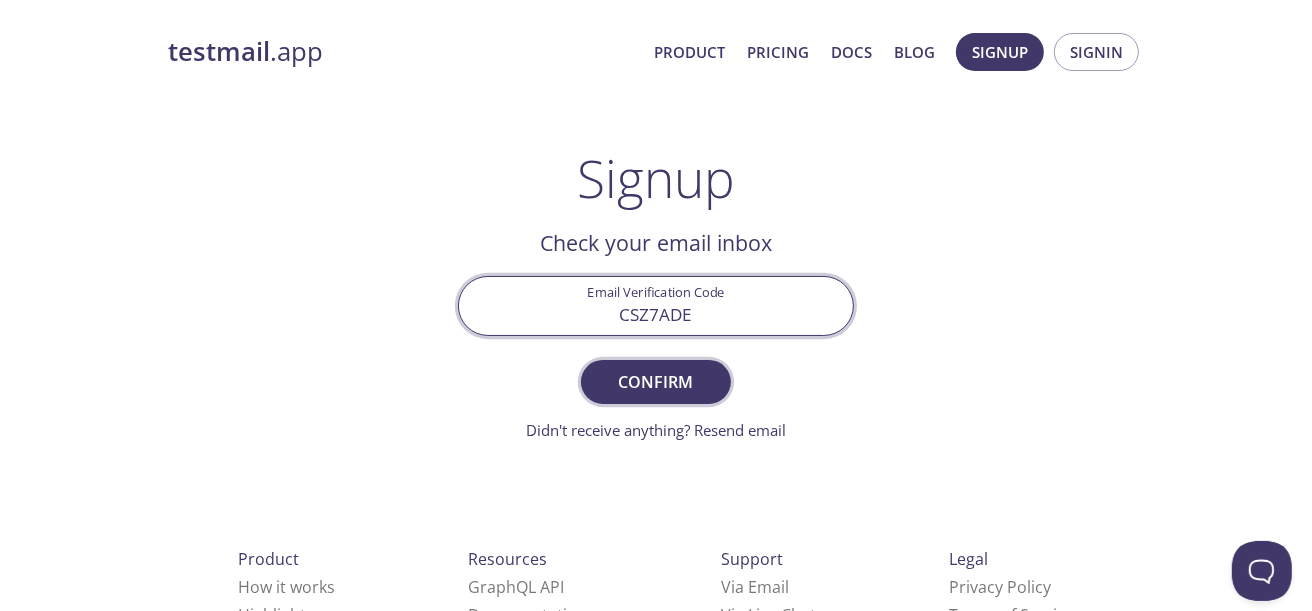 type on "CSZ7ADE" 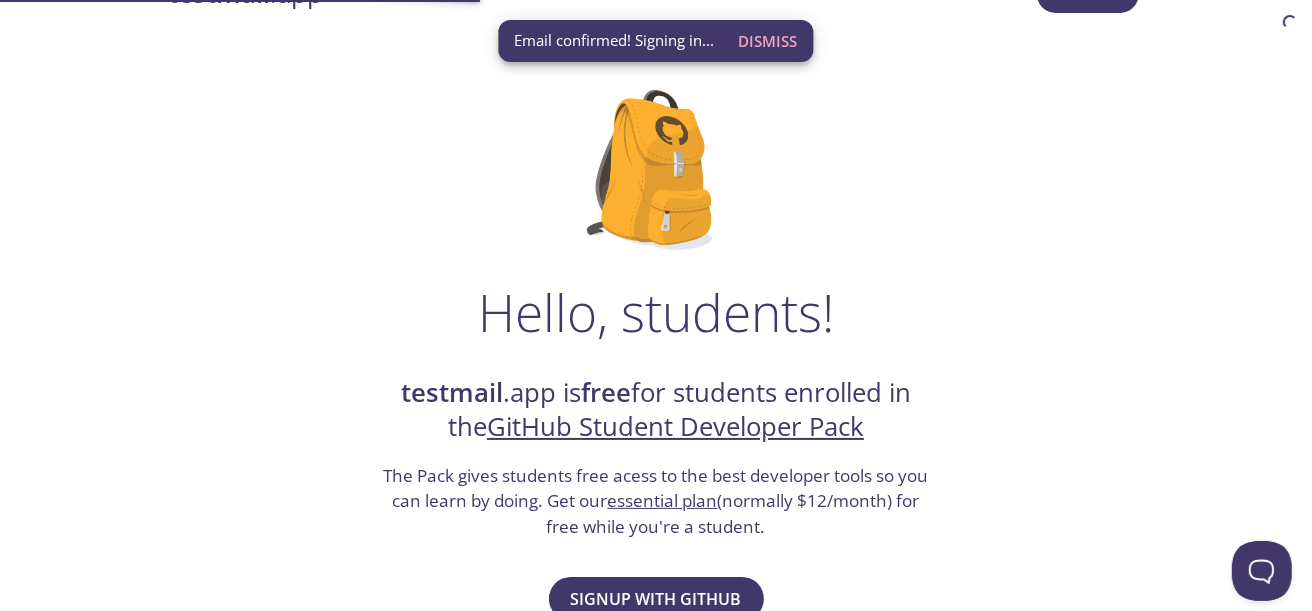 scroll, scrollTop: 138, scrollLeft: 0, axis: vertical 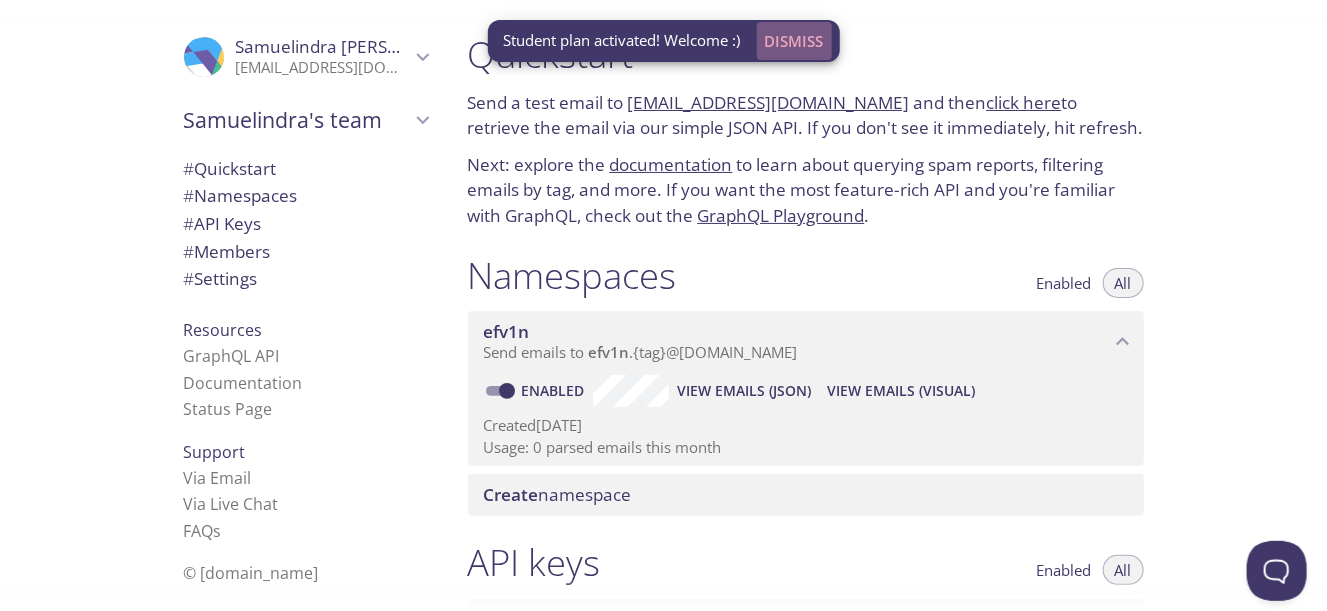 click on "Dismiss" at bounding box center [794, 41] 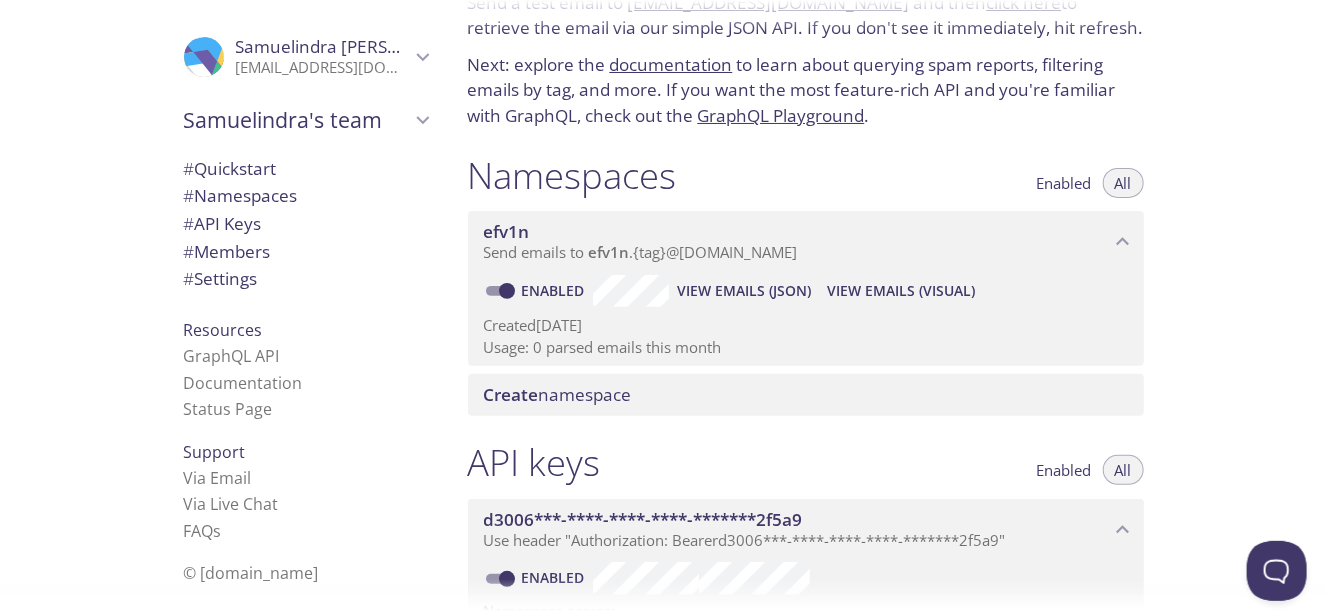 scroll, scrollTop: 0, scrollLeft: 0, axis: both 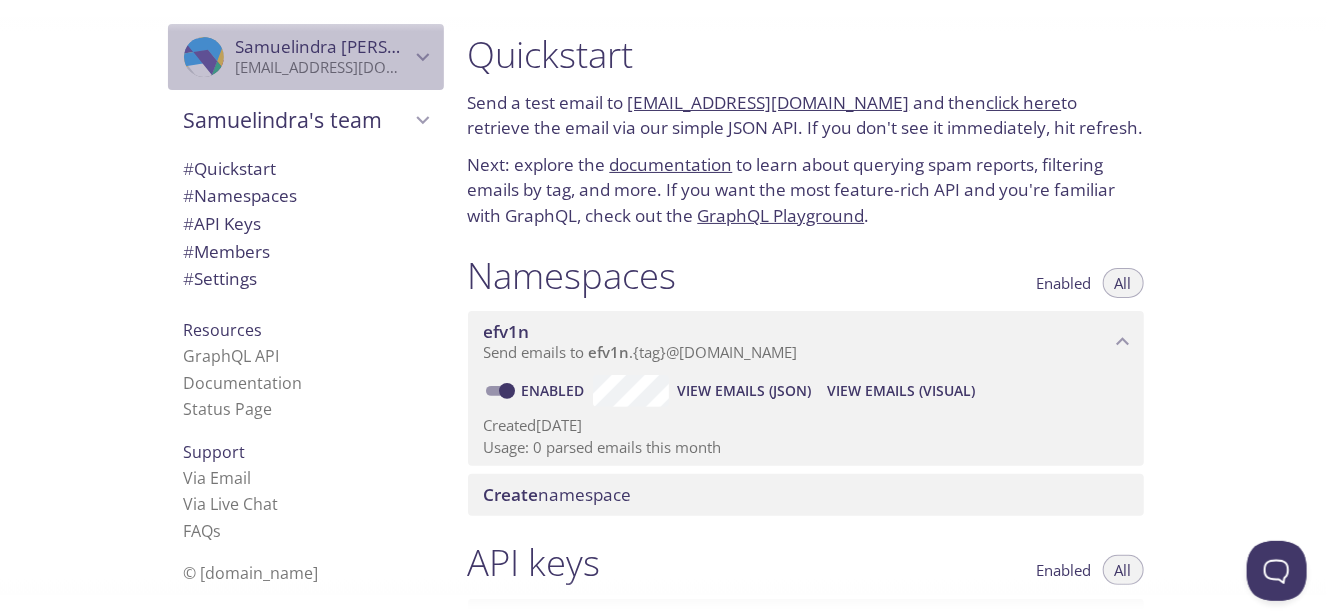 click on "Samuelindra   bastian" at bounding box center (356, 46) 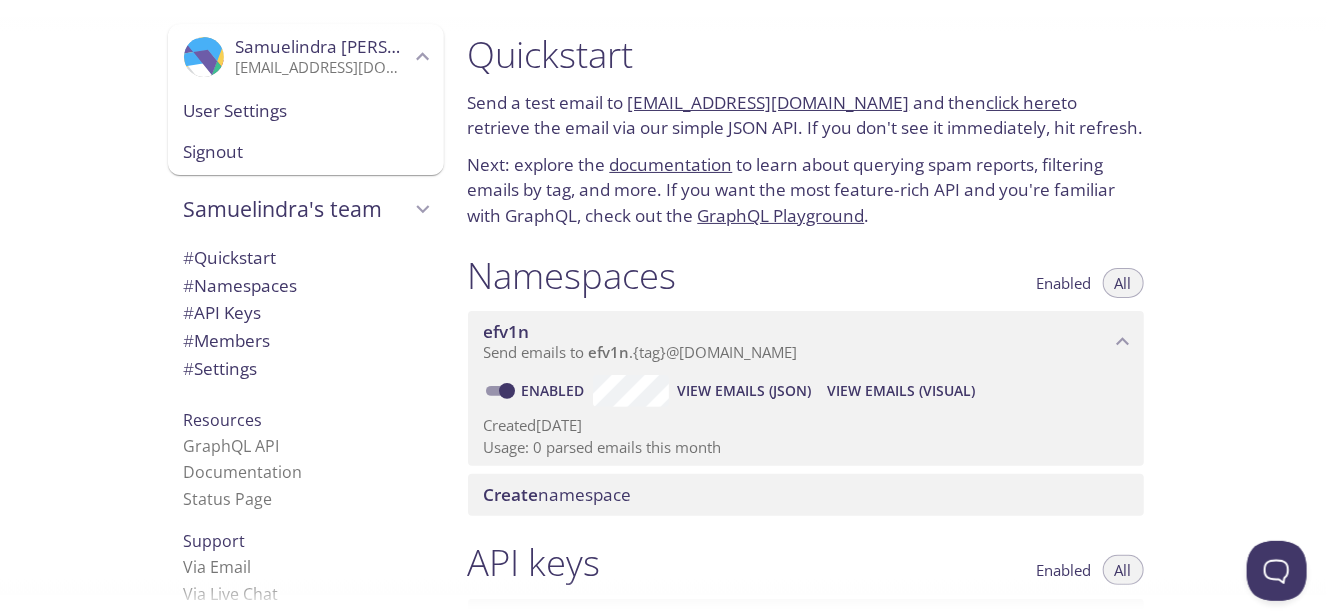 click on "[EMAIL_ADDRESS][DOMAIN_NAME]" at bounding box center (323, 68) 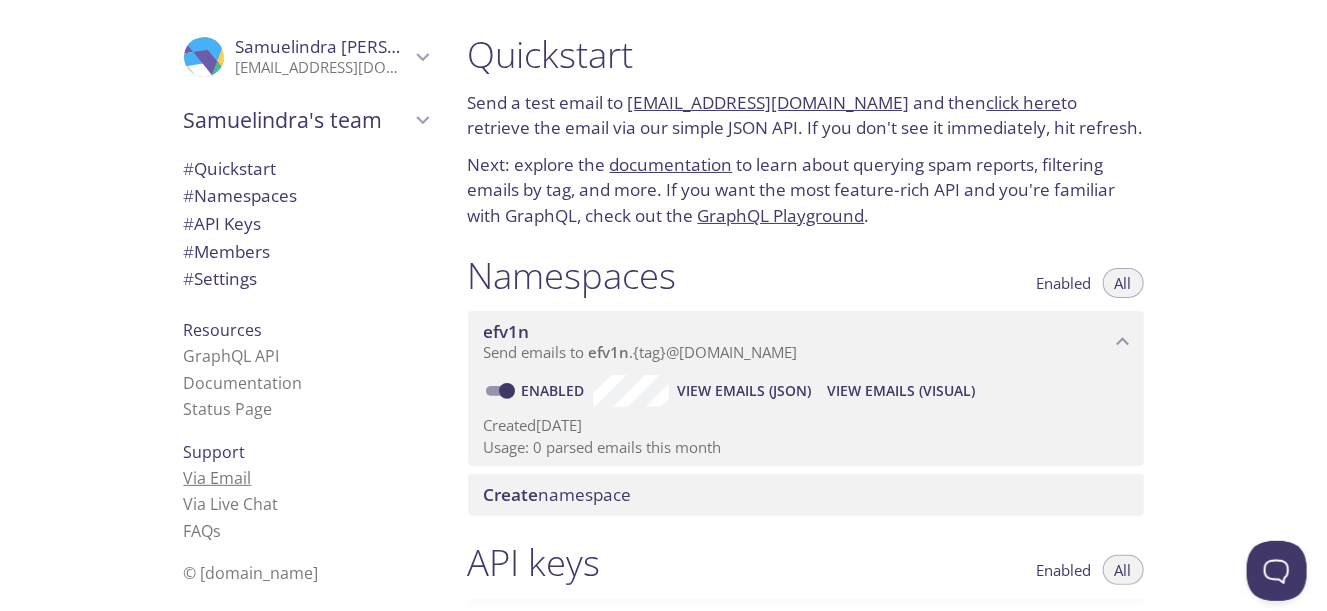 click on "Via Email" at bounding box center (218, 478) 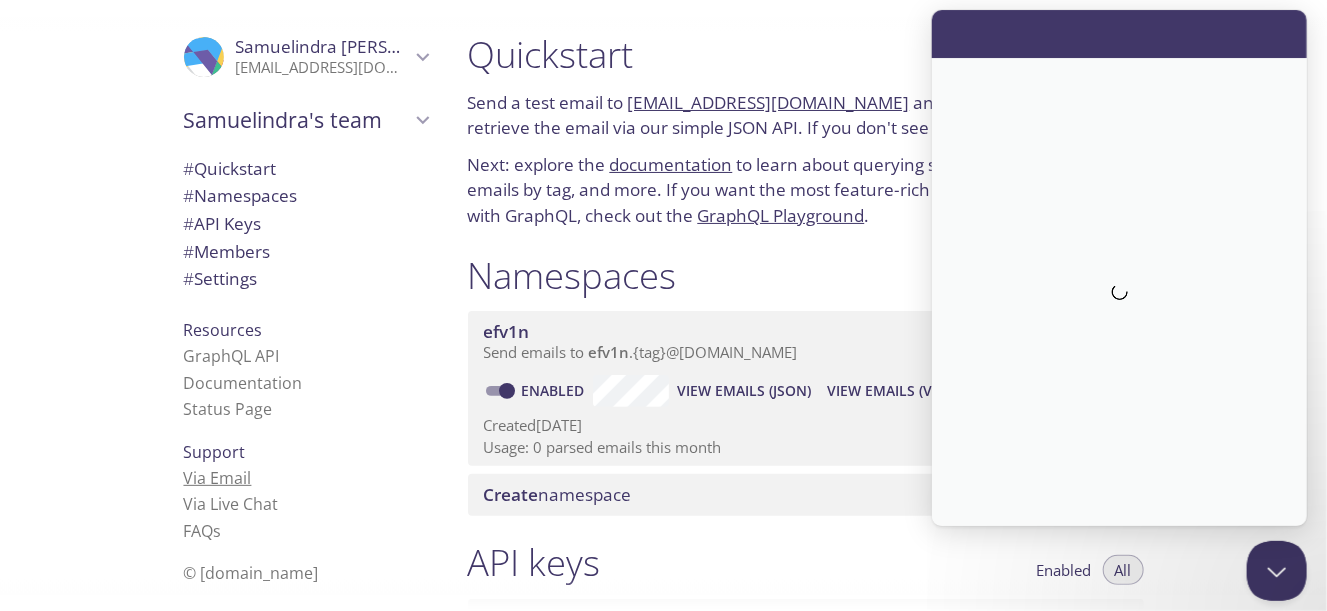 scroll, scrollTop: 0, scrollLeft: 0, axis: both 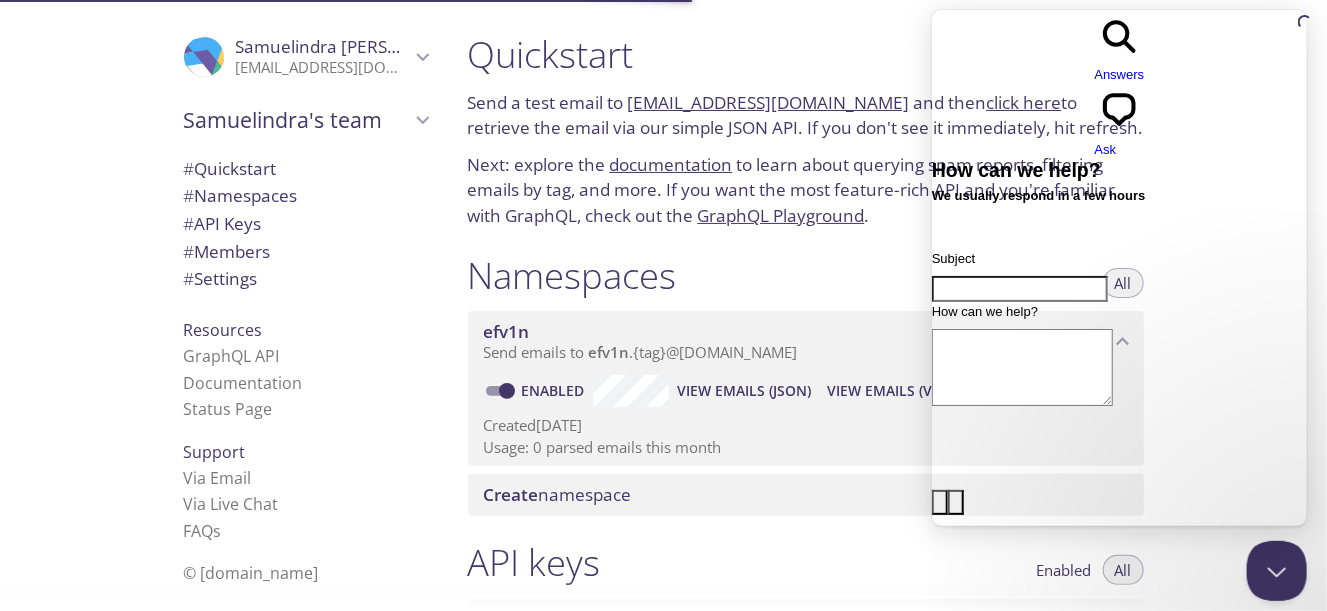 click on "[EMAIL_ADDRESS][DOMAIN_NAME]" at bounding box center [769, 102] 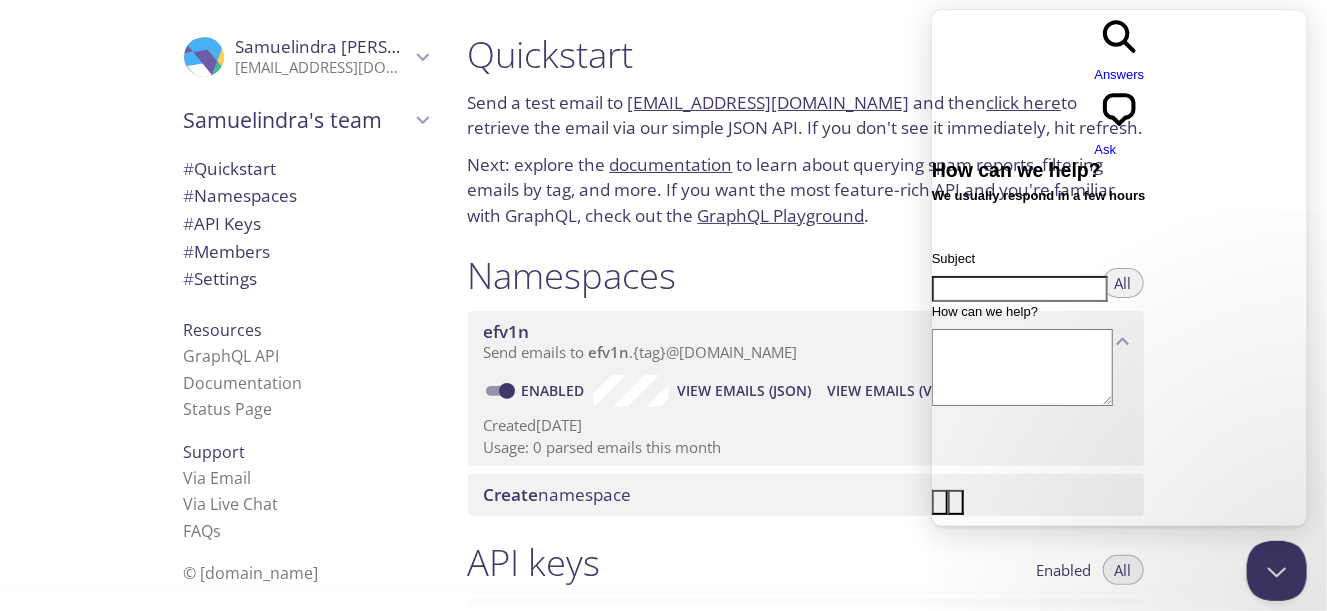 click on "#  Quickstart" at bounding box center [230, 168] 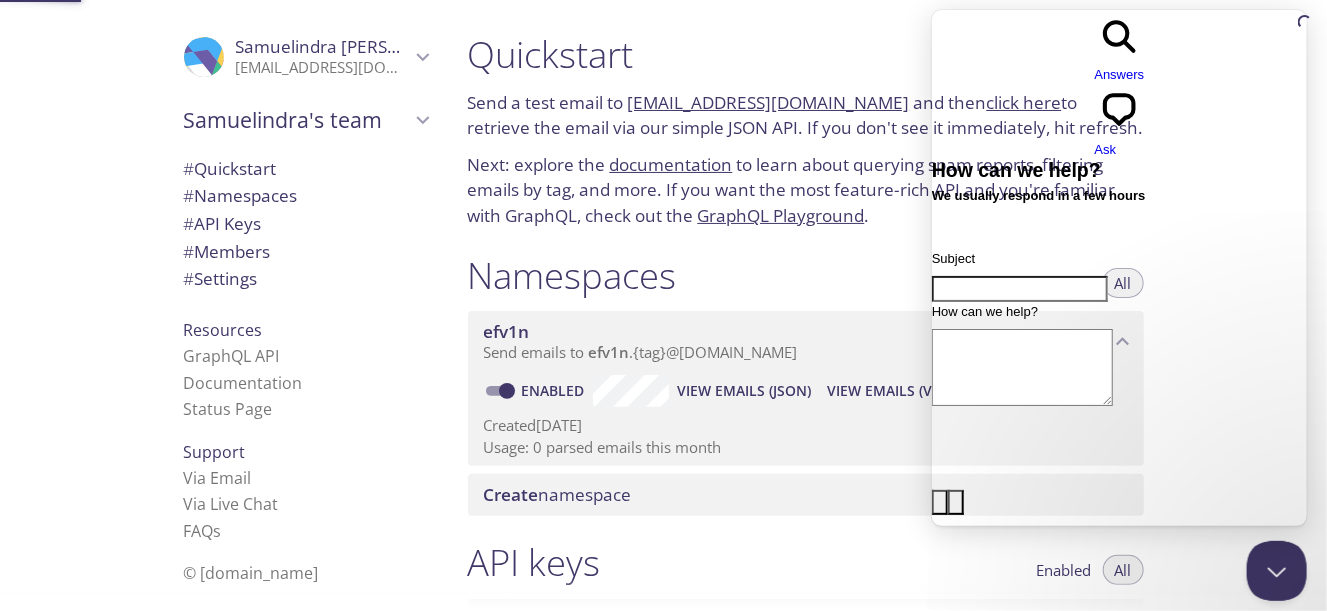 scroll, scrollTop: 1, scrollLeft: 0, axis: vertical 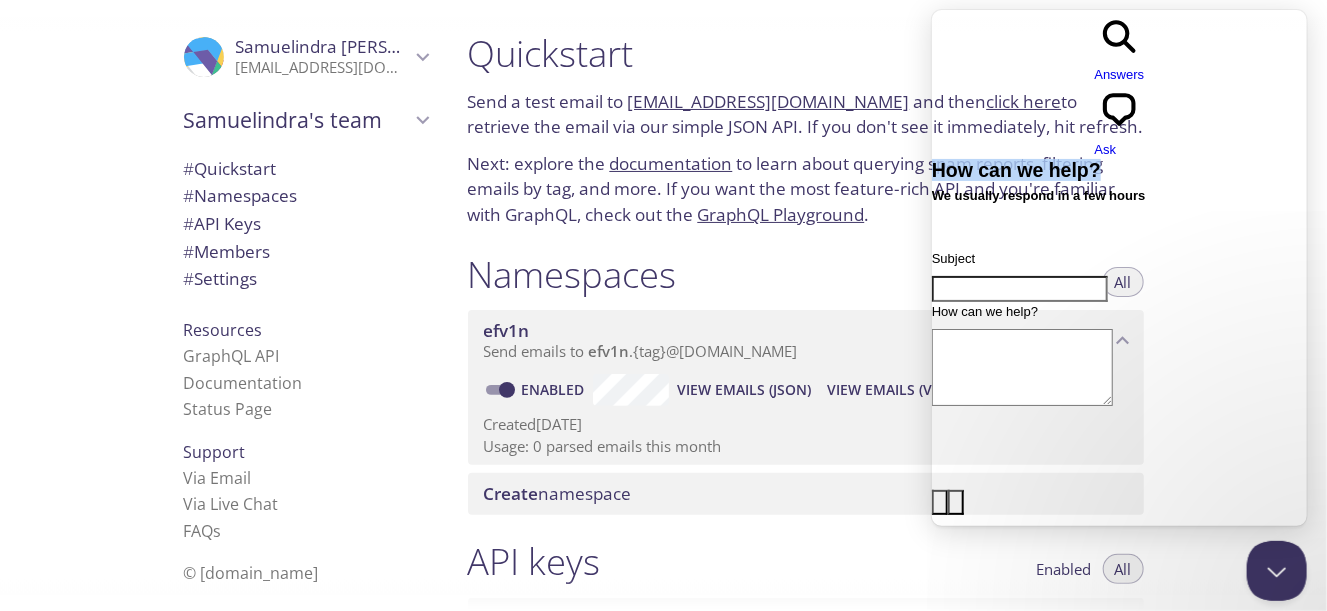 drag, startPoint x: 1218, startPoint y: 37, endPoint x: 1018, endPoint y: 89, distance: 206.64946 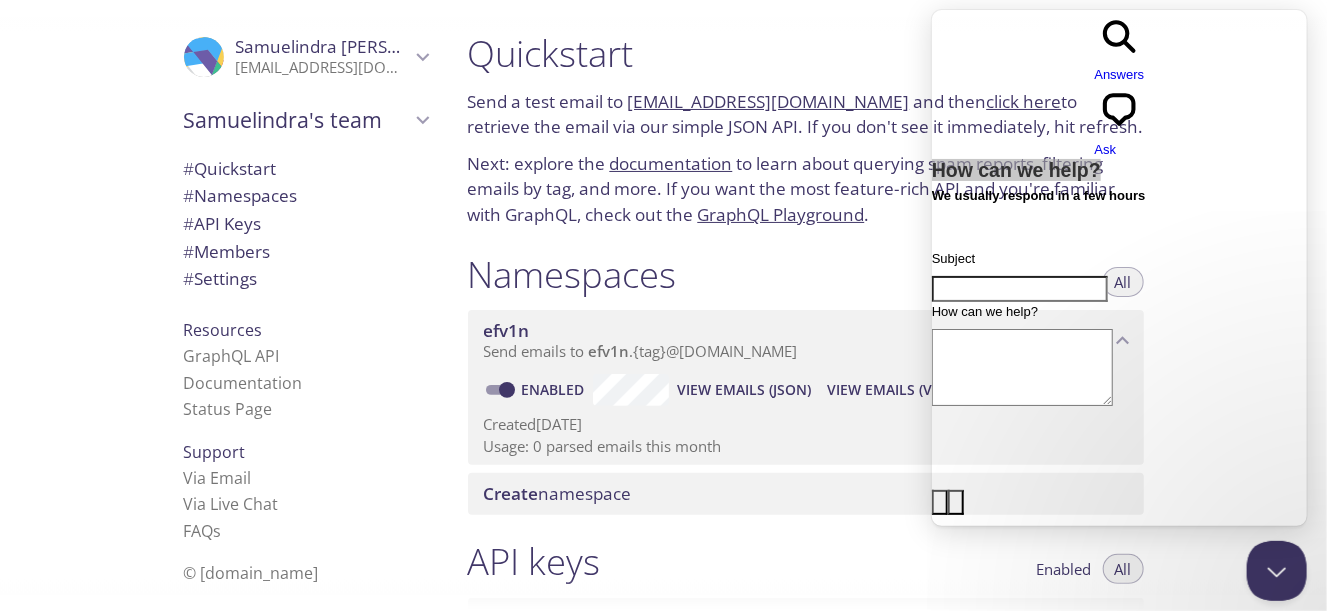 click on "Quickstart" at bounding box center (806, 53) 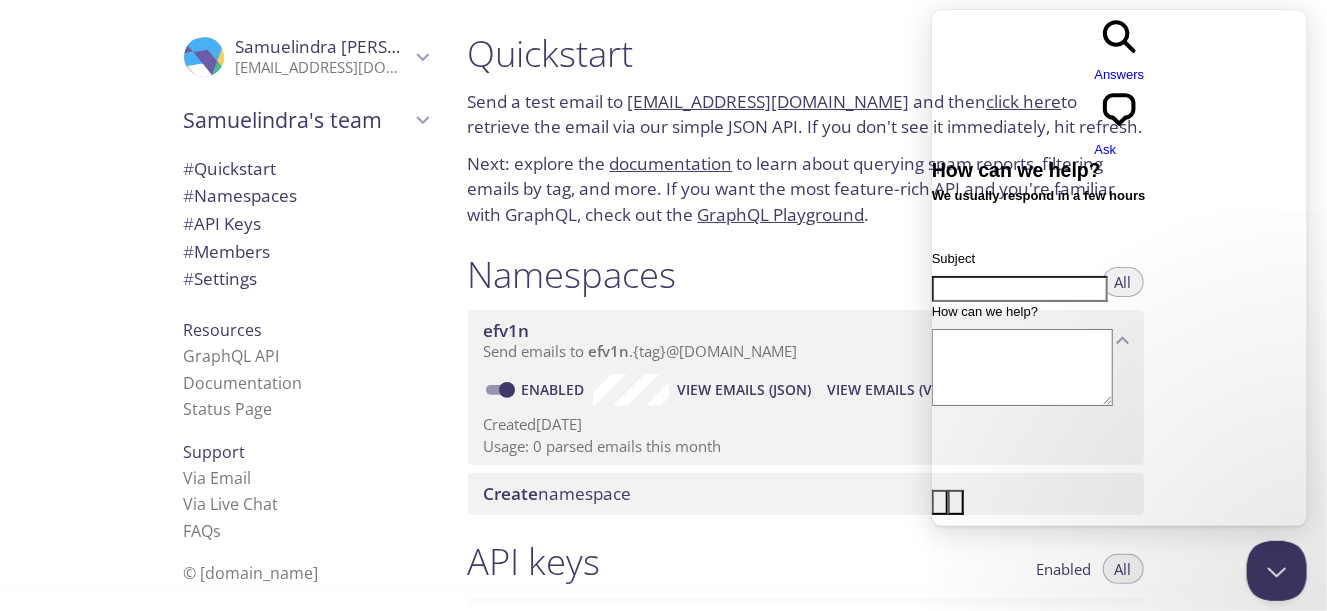 click on "Subject How can we help? image-plus emoji cross-large Send a message" at bounding box center (1118, 585) 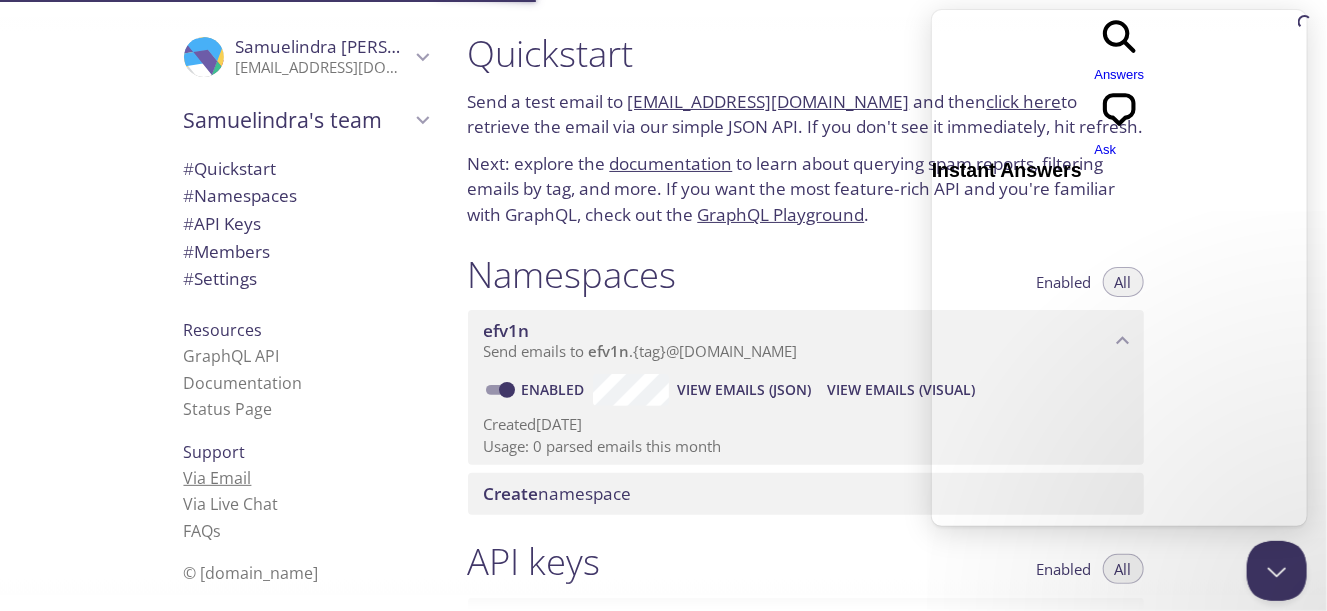 click on "Via Email" at bounding box center (218, 478) 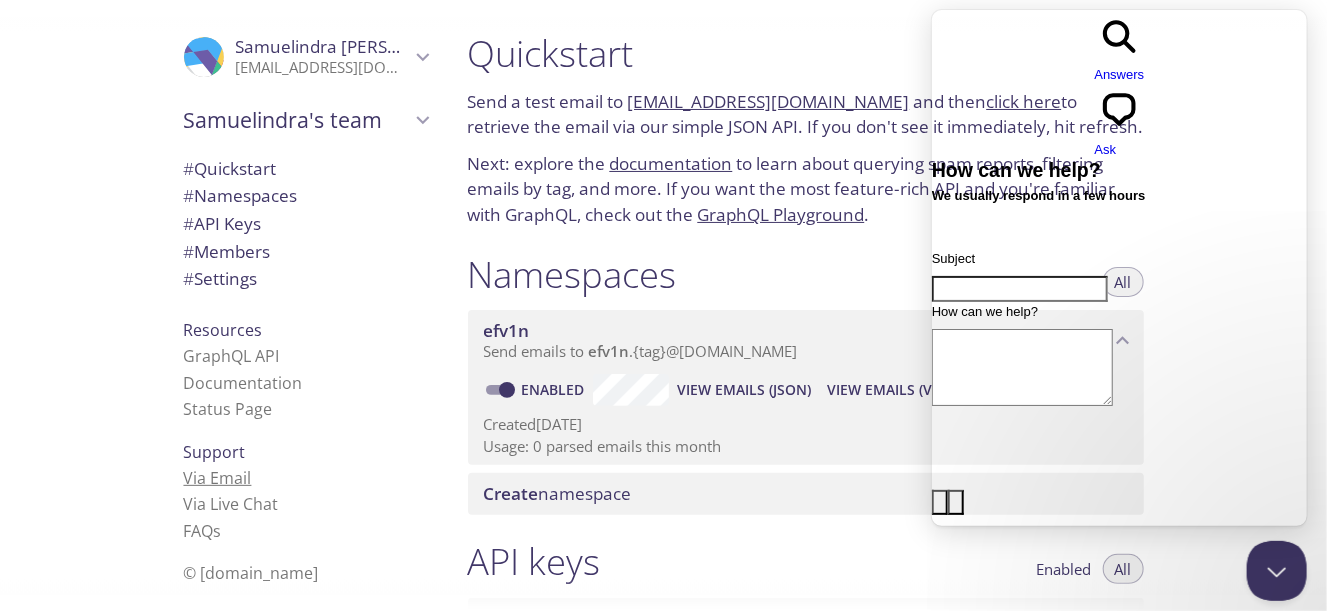 click on "Via Email" at bounding box center (218, 478) 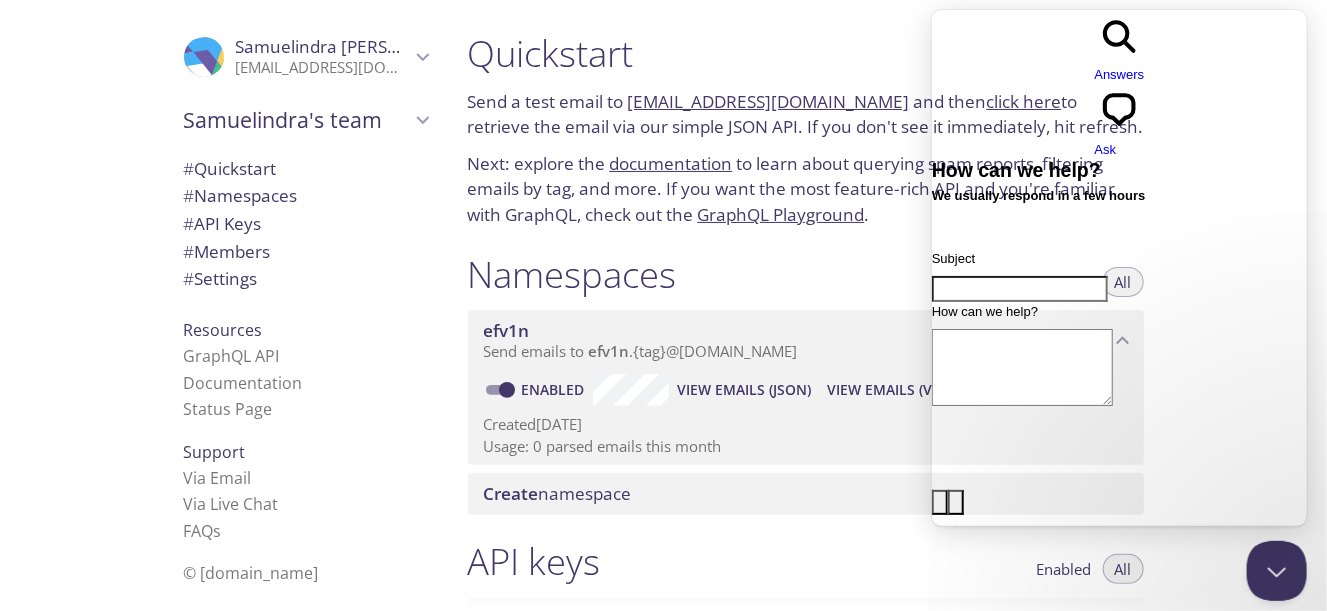 click on "#  API Keys" at bounding box center [223, 223] 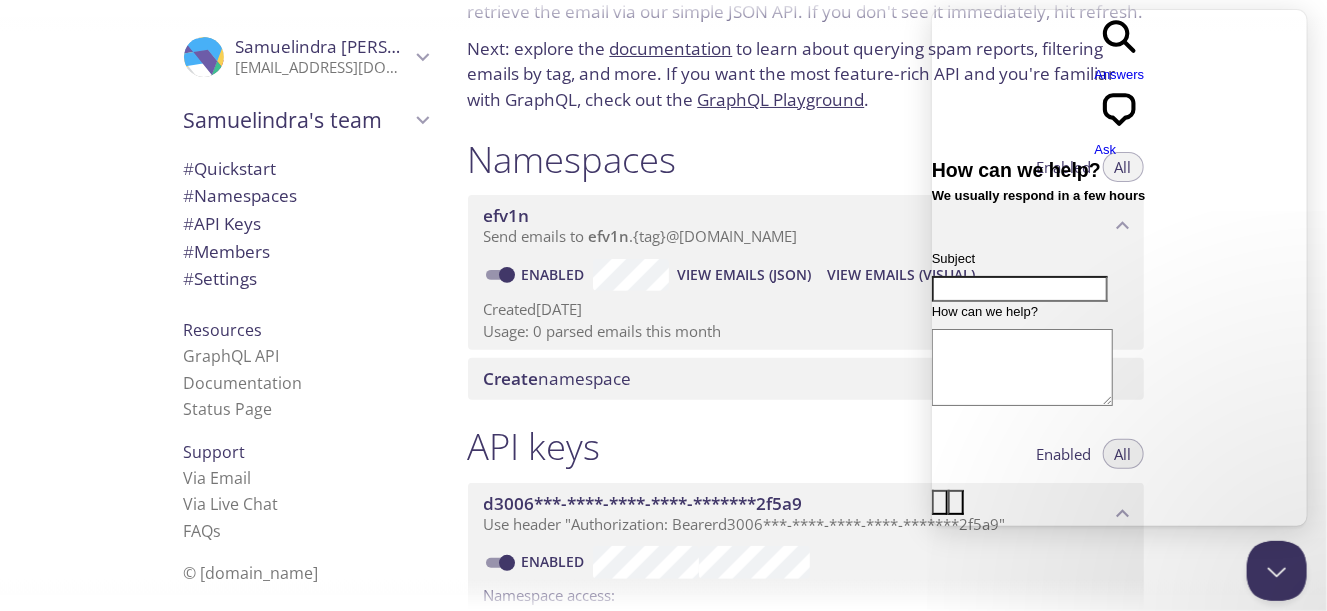 scroll, scrollTop: 0, scrollLeft: 0, axis: both 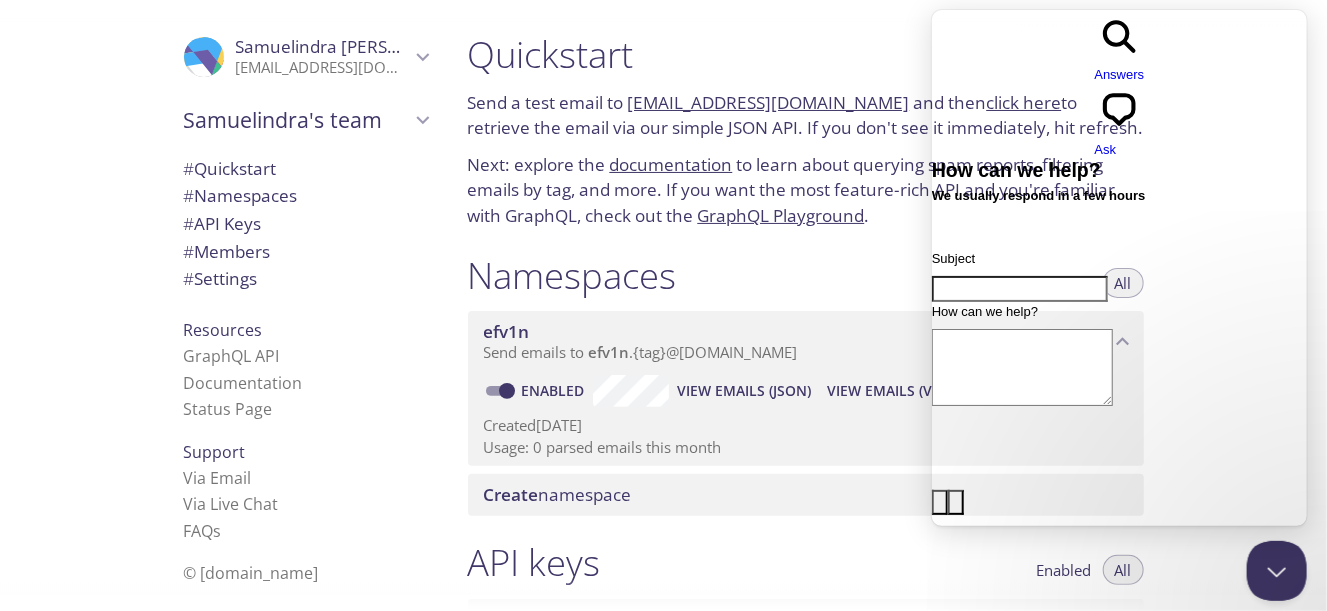 click on "#  Quickstart" at bounding box center [306, 169] 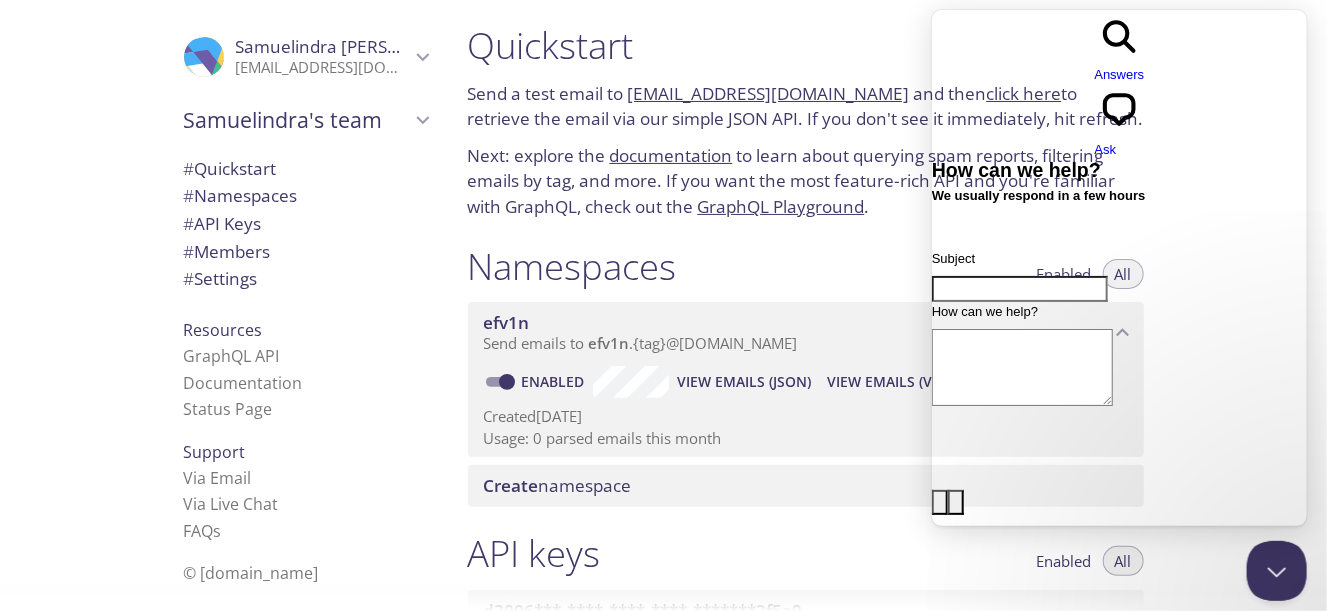 scroll, scrollTop: 0, scrollLeft: 0, axis: both 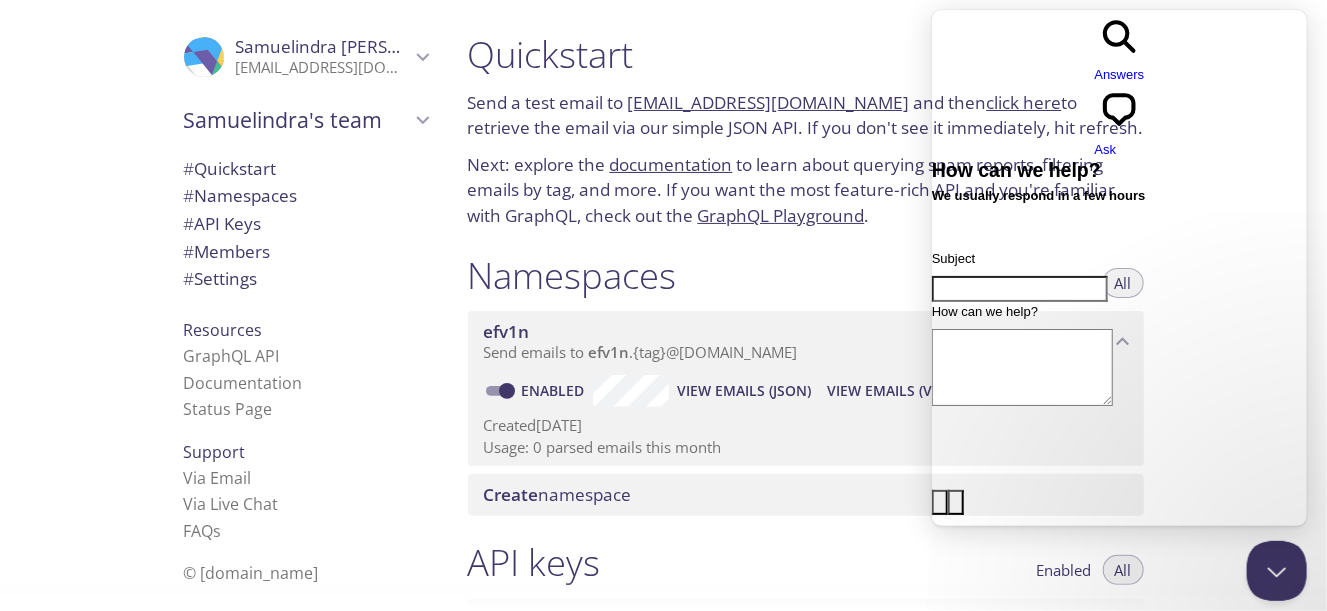 click on "#  Namespaces" at bounding box center [241, 195] 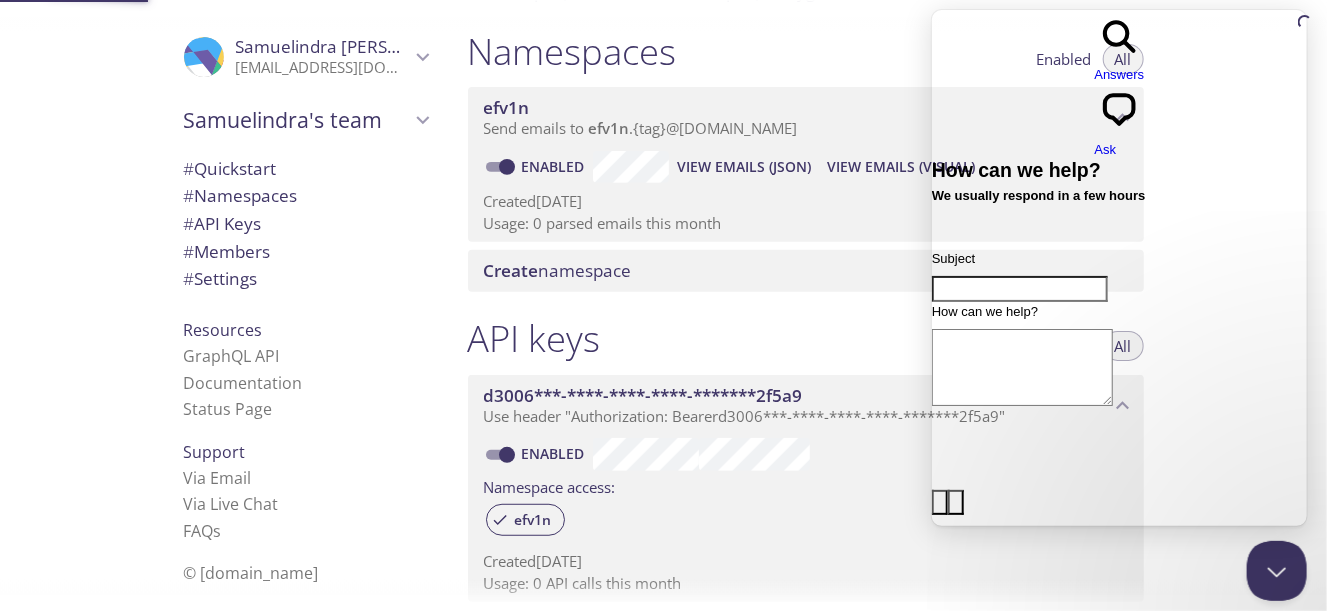 scroll, scrollTop: 252, scrollLeft: 0, axis: vertical 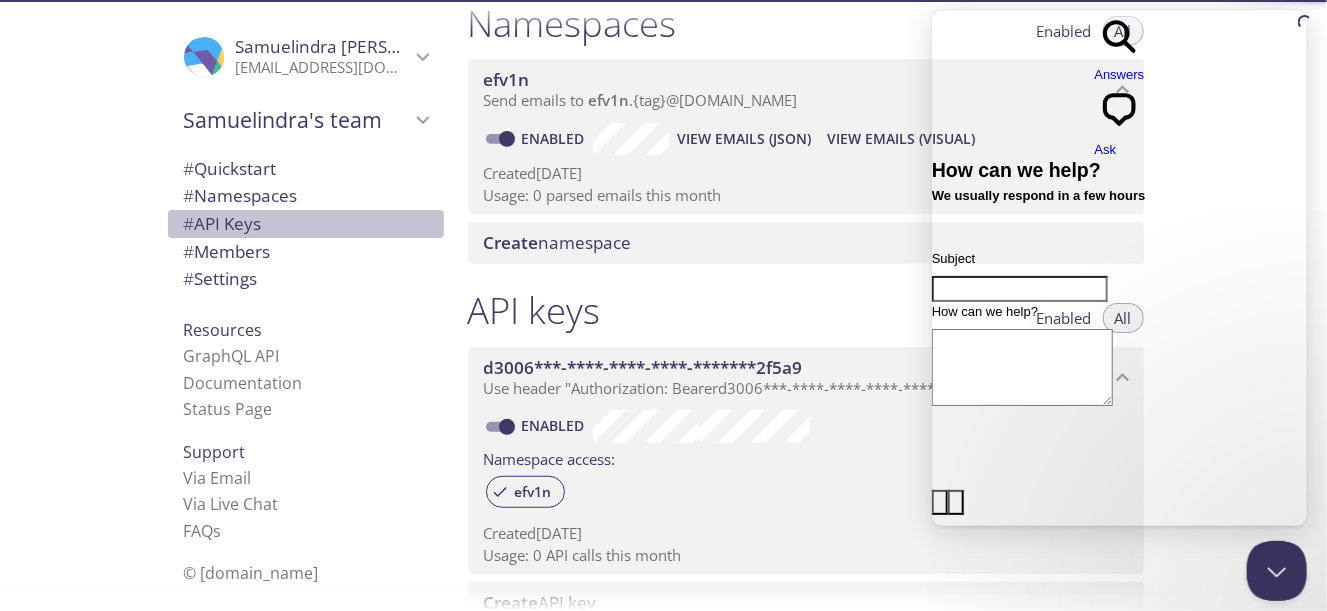 click on "#  API Keys" at bounding box center [306, 224] 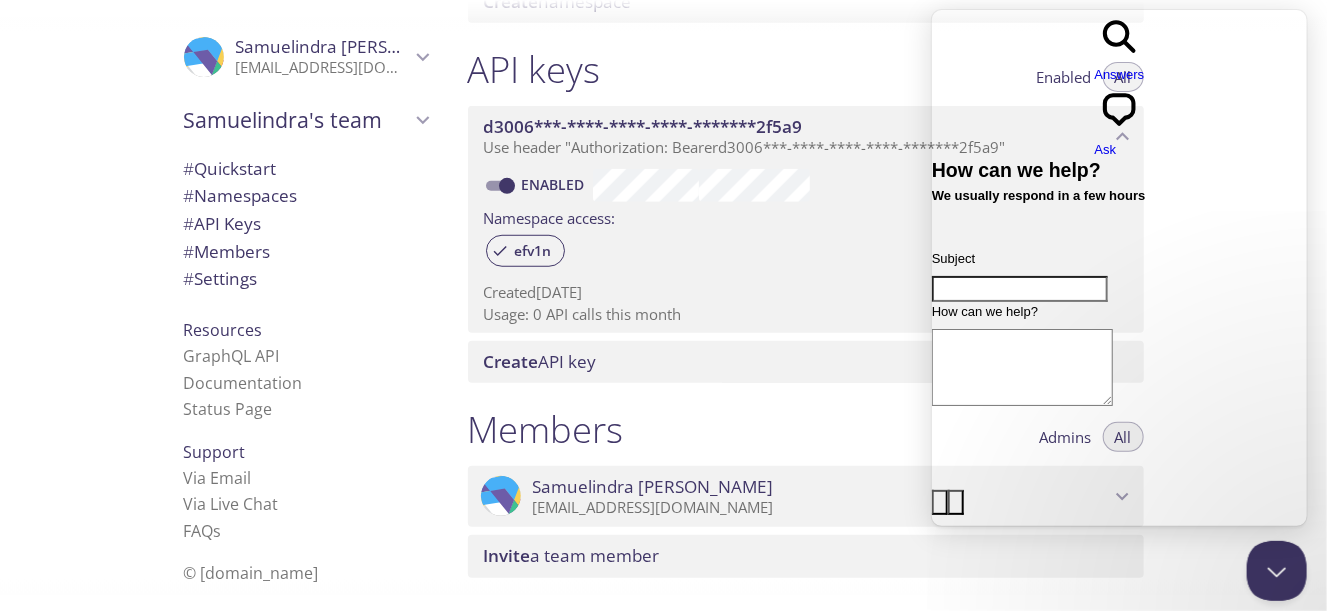 click on "#  Members" at bounding box center (306, 252) 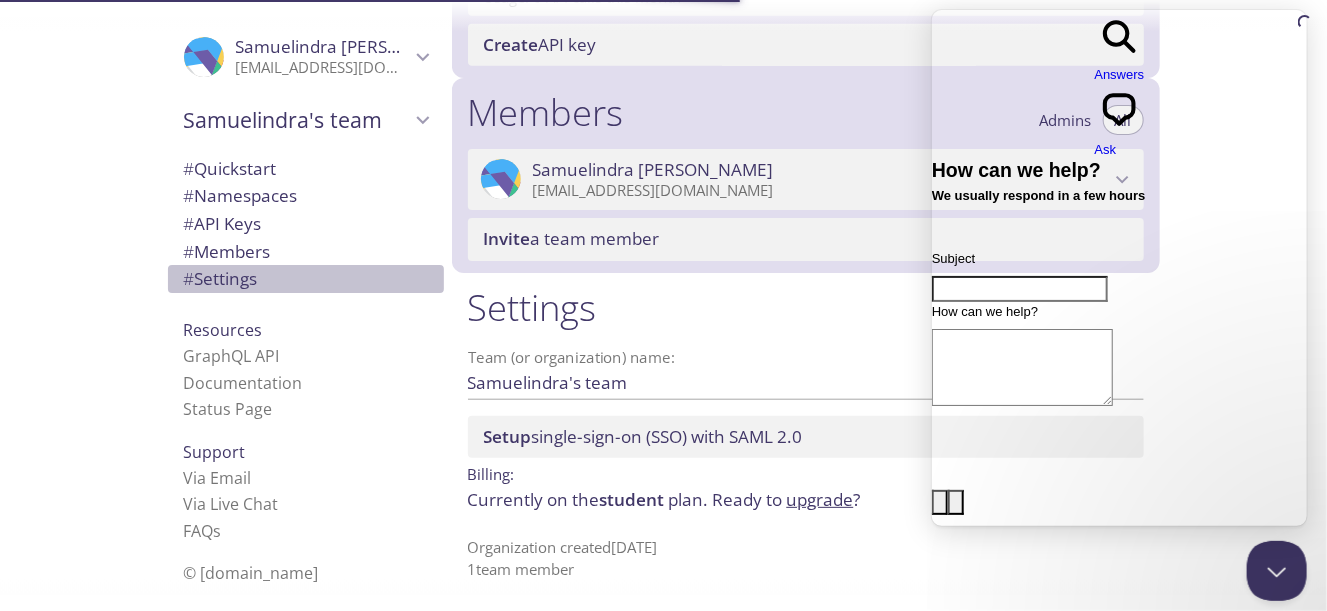 click on "#  Settings" at bounding box center [306, 279] 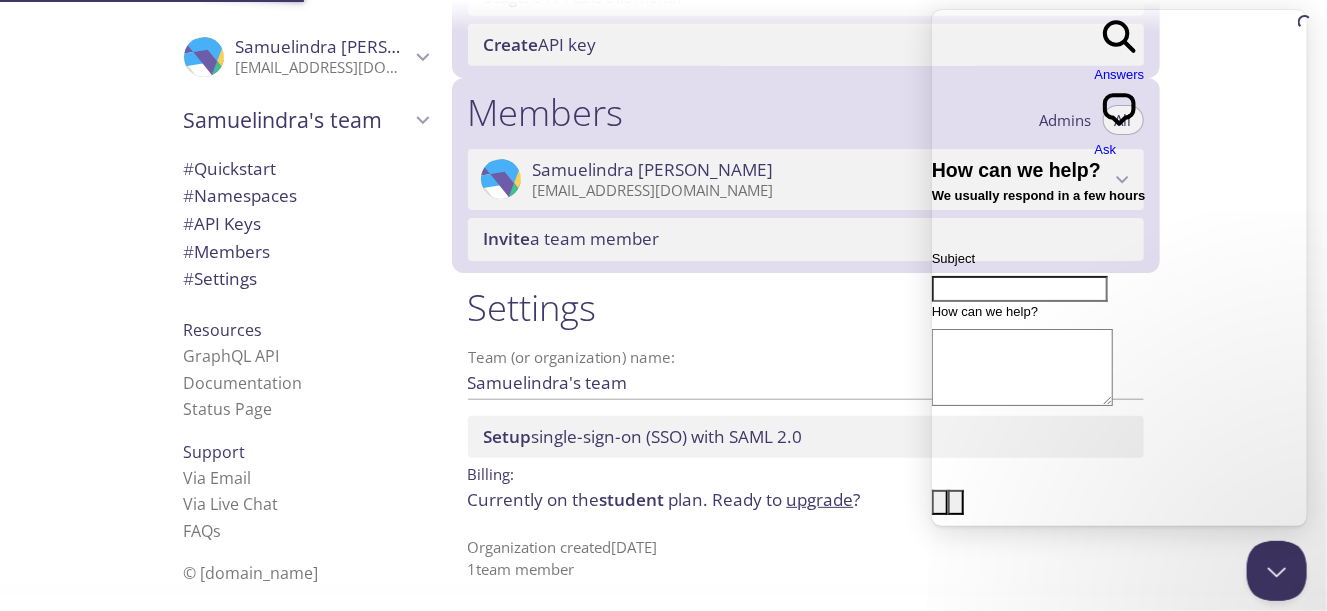 scroll, scrollTop: 804, scrollLeft: 0, axis: vertical 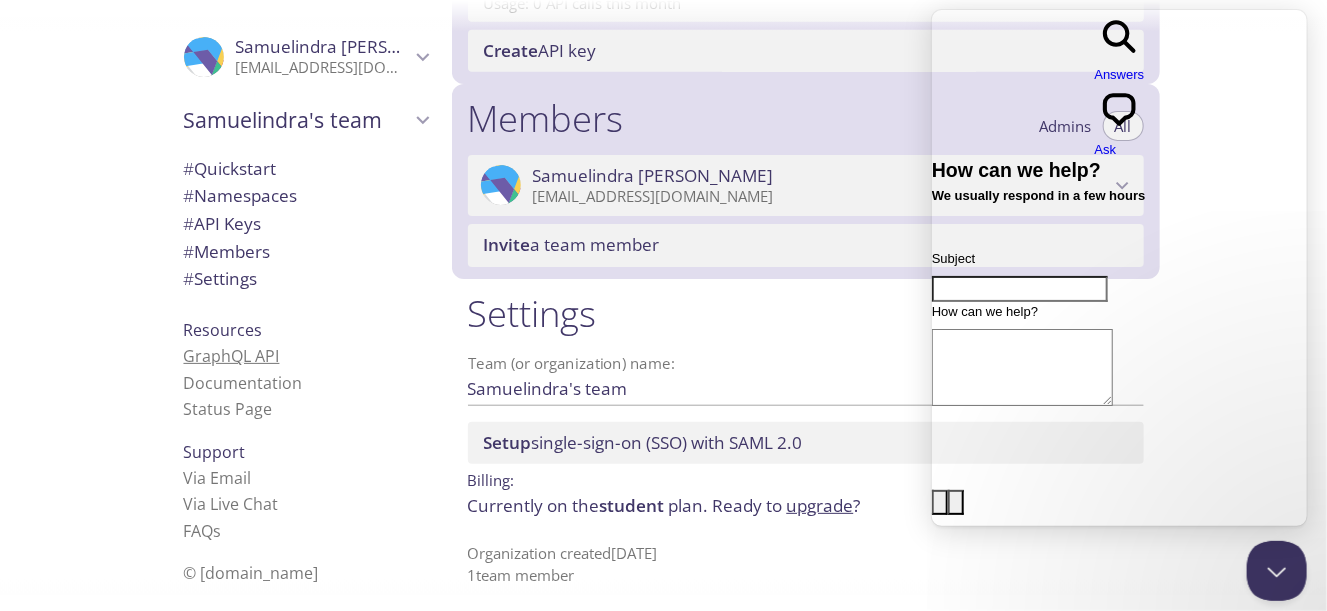 click on "GraphQL API" at bounding box center (232, 356) 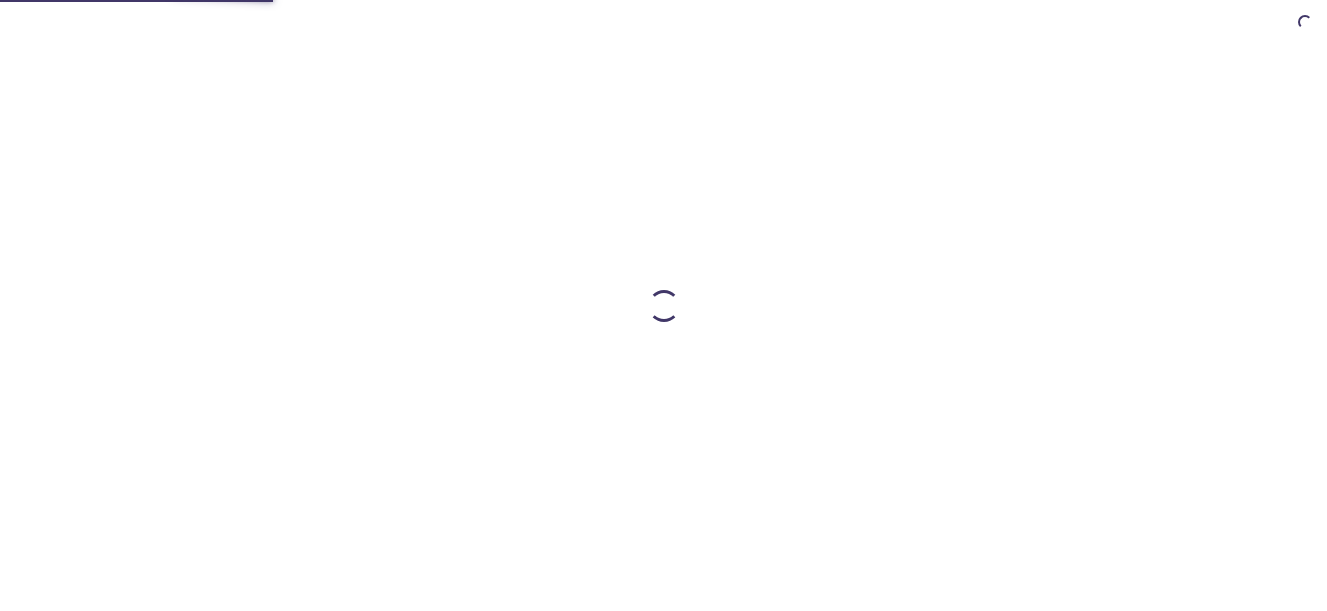scroll, scrollTop: 0, scrollLeft: 0, axis: both 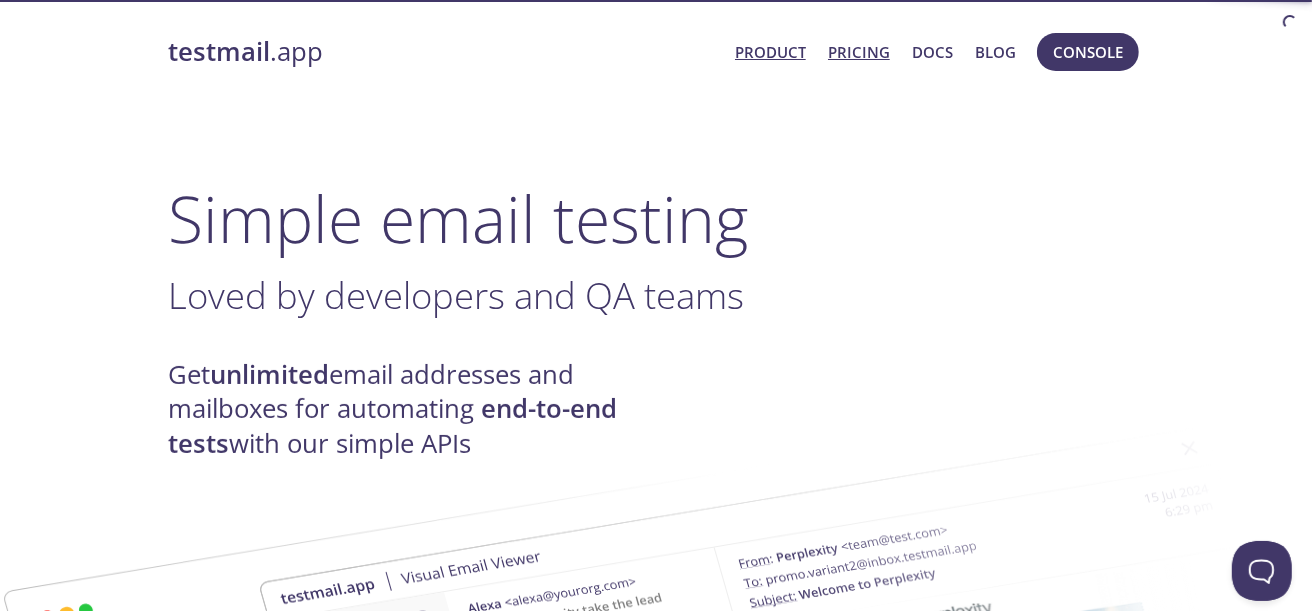 drag, startPoint x: 723, startPoint y: 62, endPoint x: 870, endPoint y: 62, distance: 147 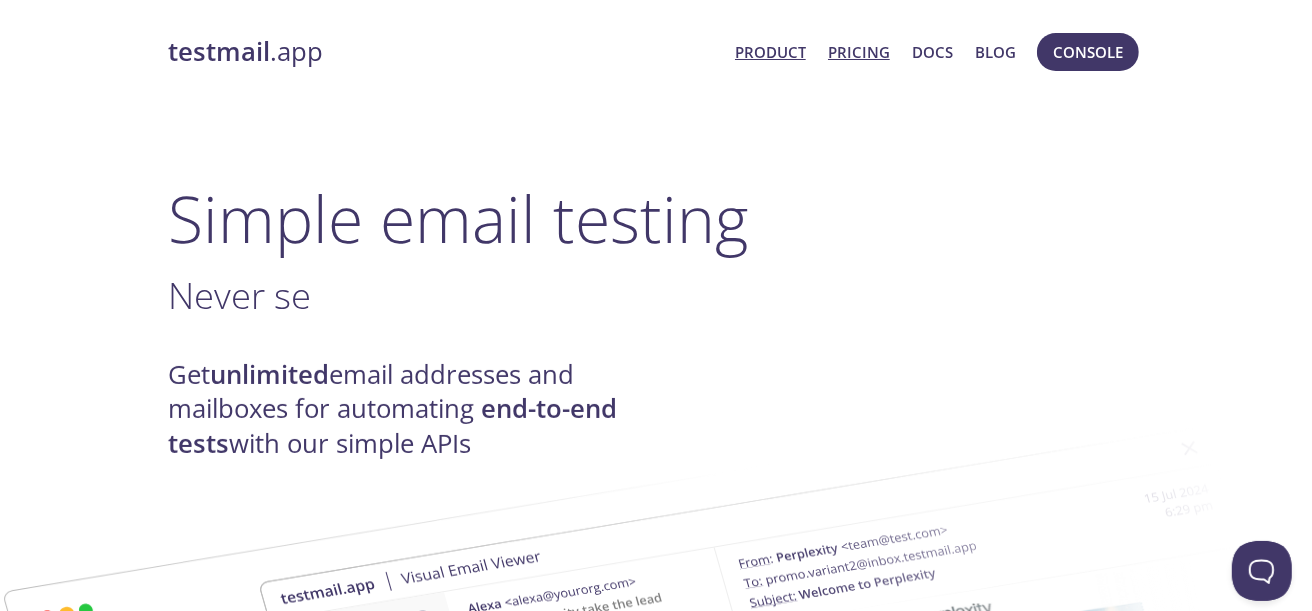 click on "Pricing" at bounding box center [859, 52] 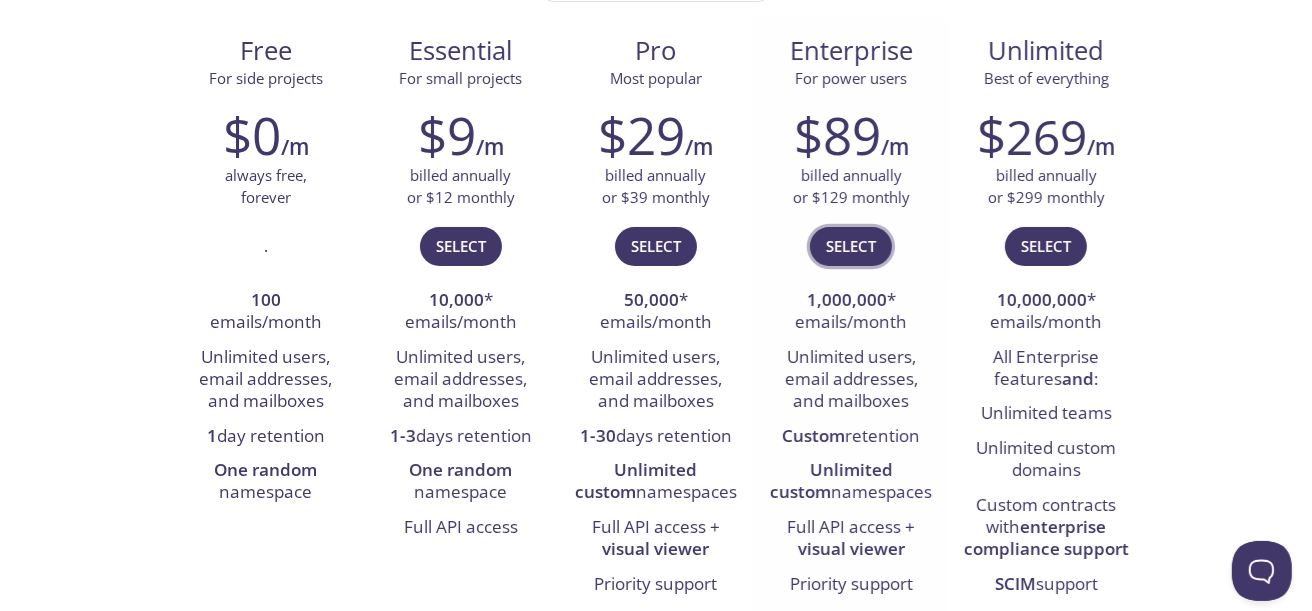 scroll, scrollTop: 0, scrollLeft: 0, axis: both 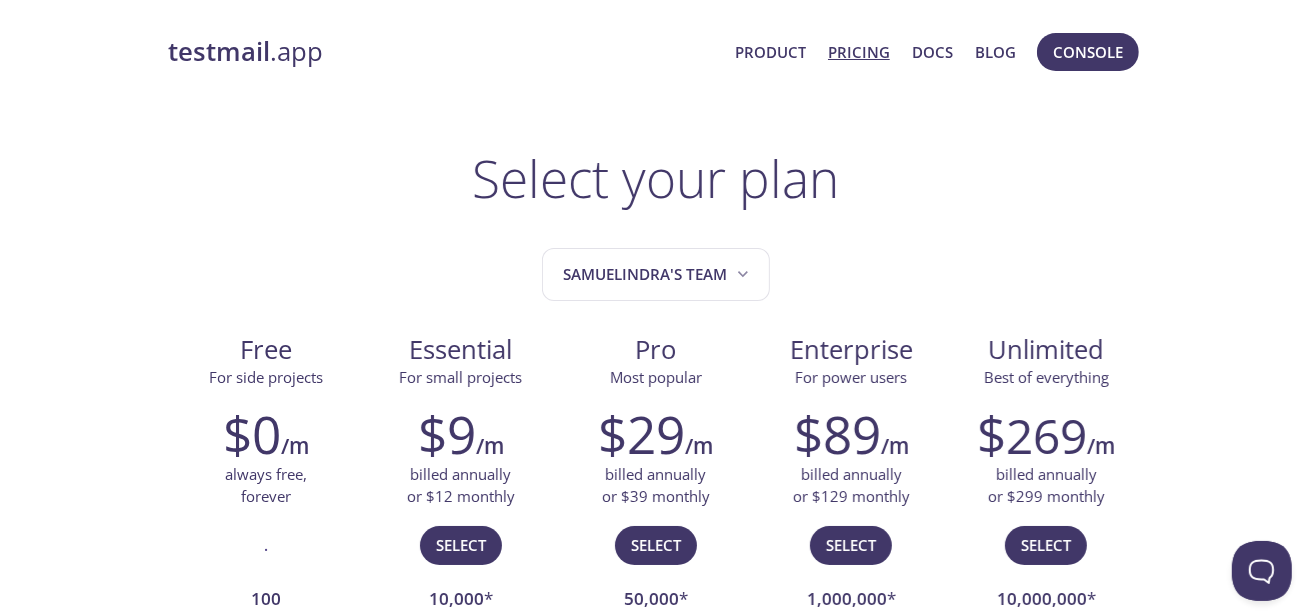 click on "Product Pricing Docs Blog" at bounding box center (875, 52) 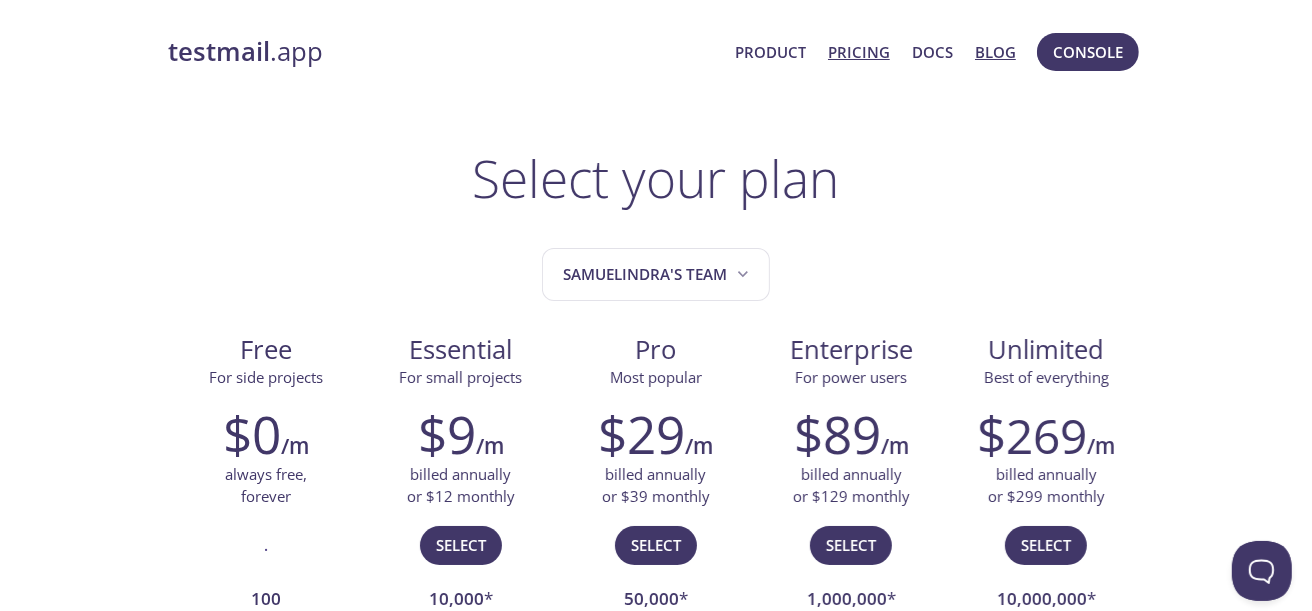click on "Blog" at bounding box center (995, 52) 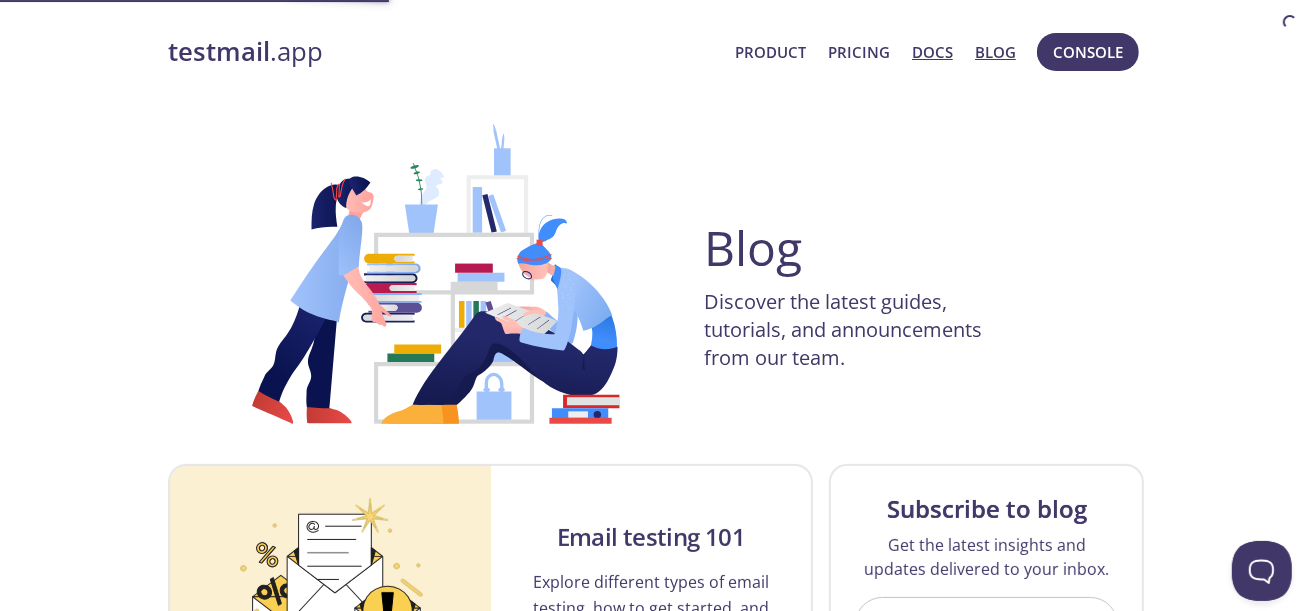 click on "Docs" at bounding box center [932, 52] 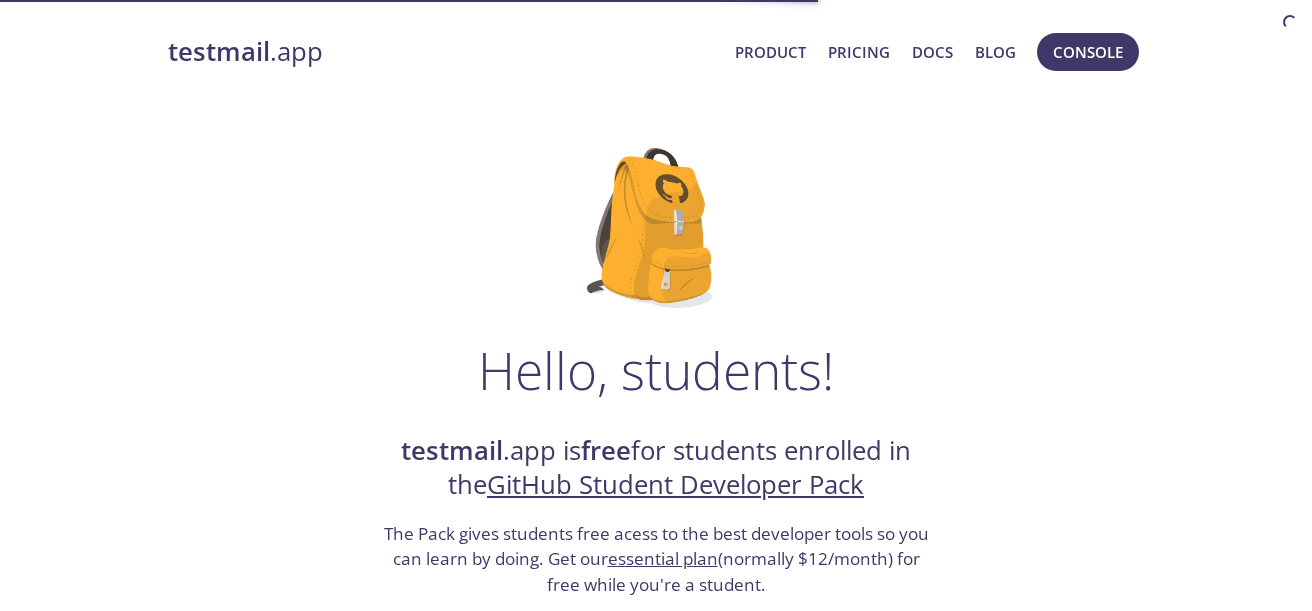 scroll, scrollTop: 0, scrollLeft: 0, axis: both 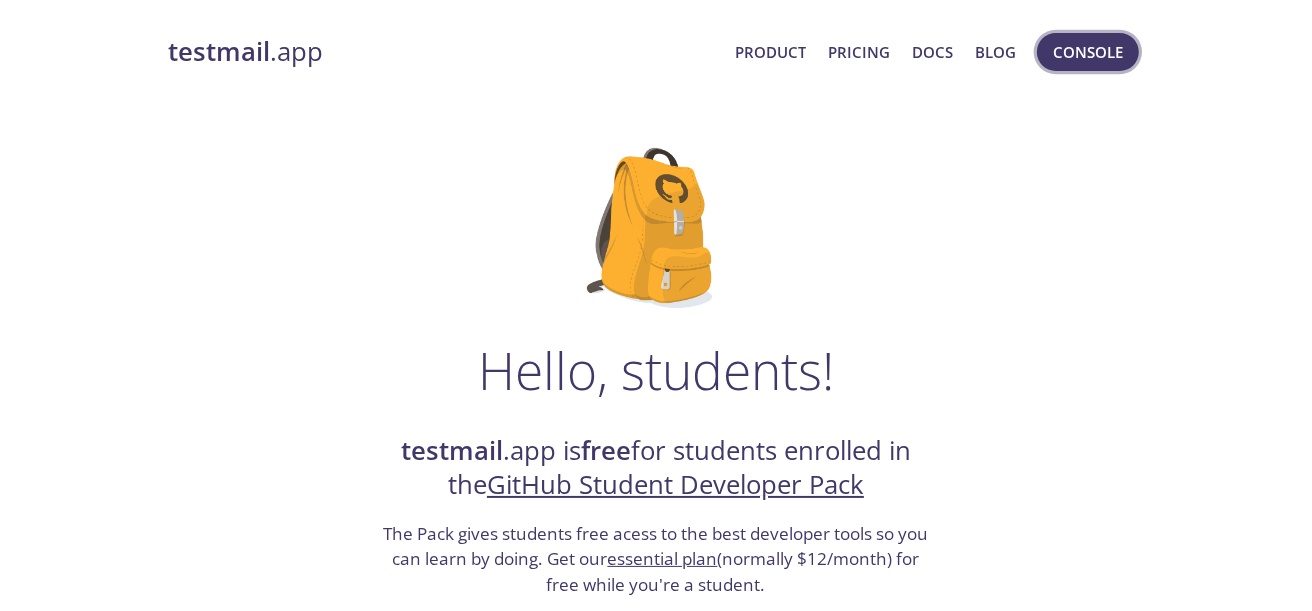 click on "Console" at bounding box center [1088, 52] 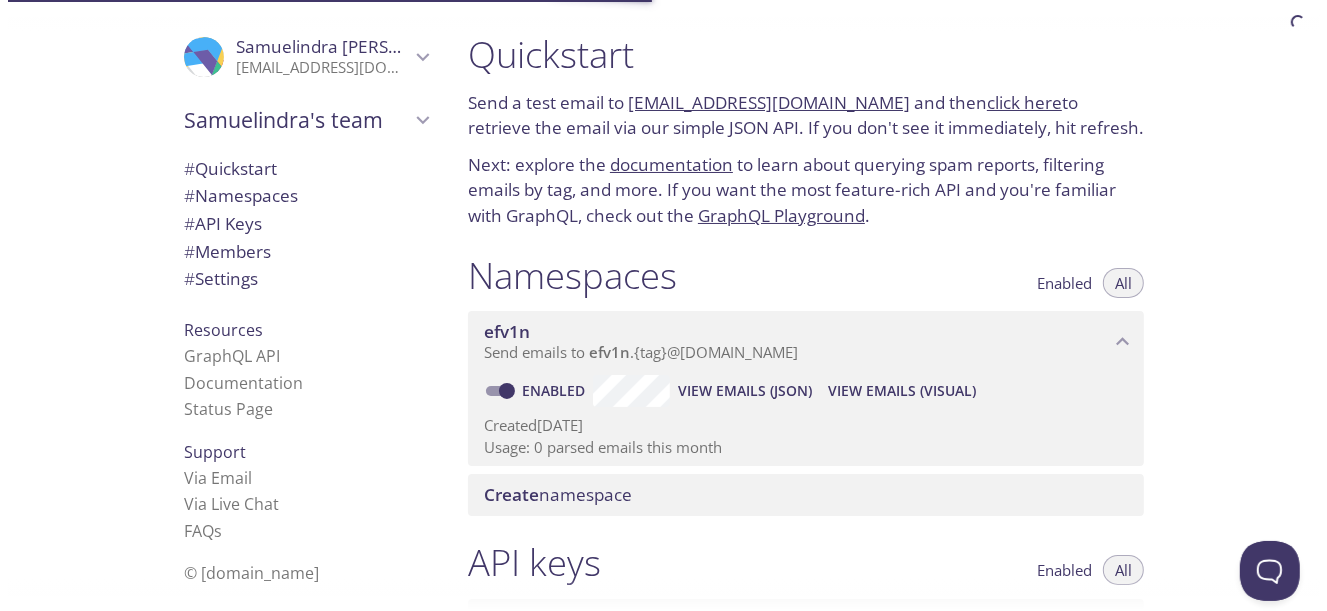 scroll, scrollTop: 0, scrollLeft: 0, axis: both 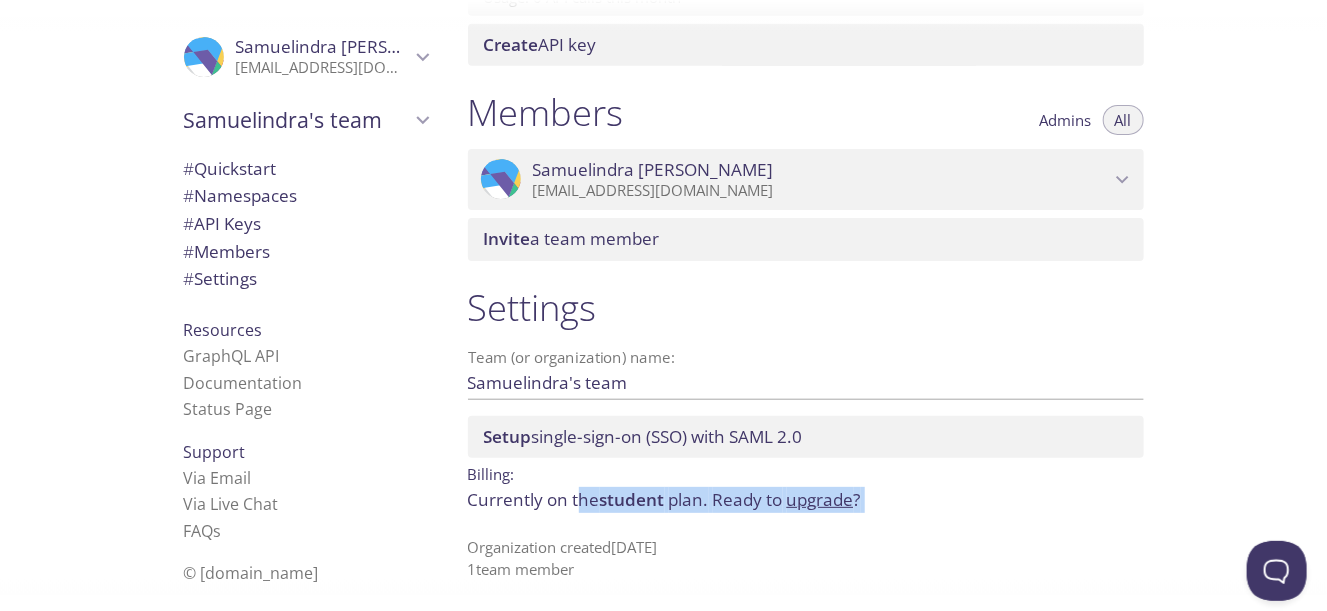 drag, startPoint x: 577, startPoint y: 505, endPoint x: 705, endPoint y: 514, distance: 128.31601 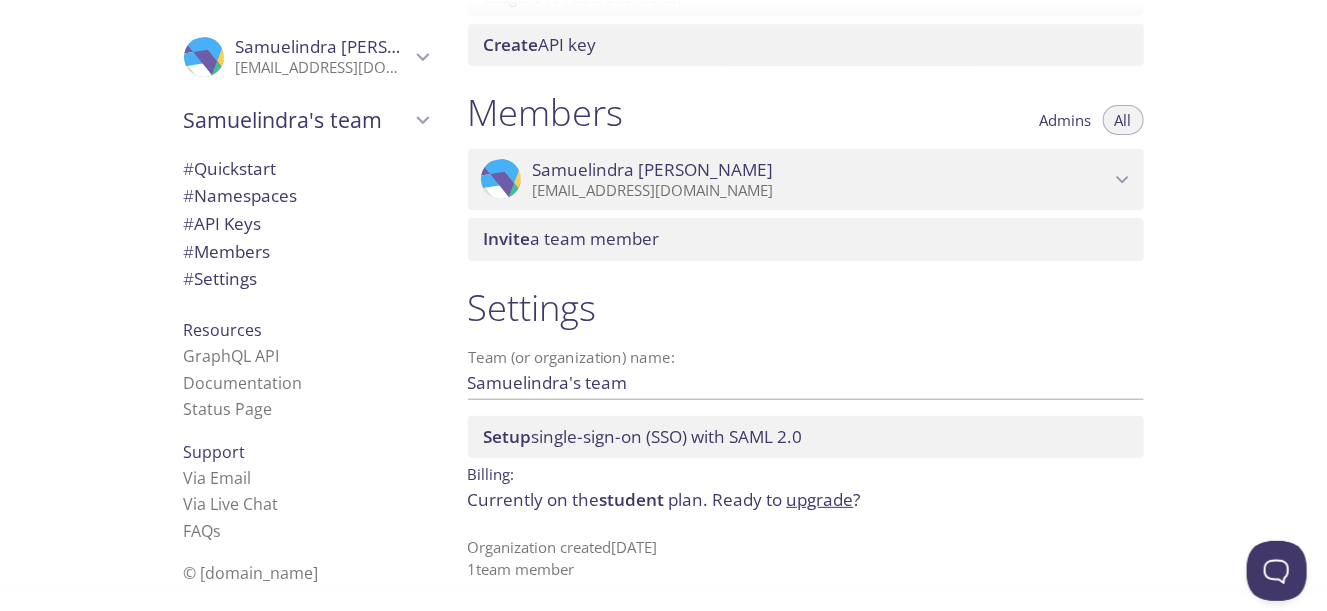 click on "upgrade" at bounding box center (820, 499) 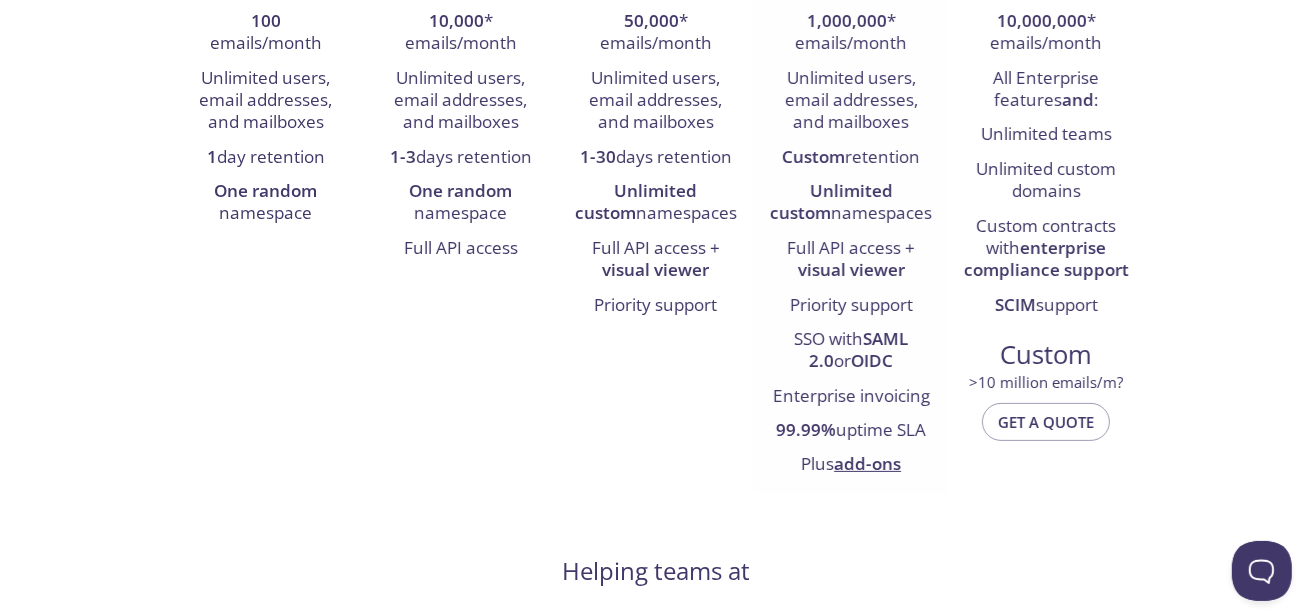 scroll, scrollTop: 435, scrollLeft: 0, axis: vertical 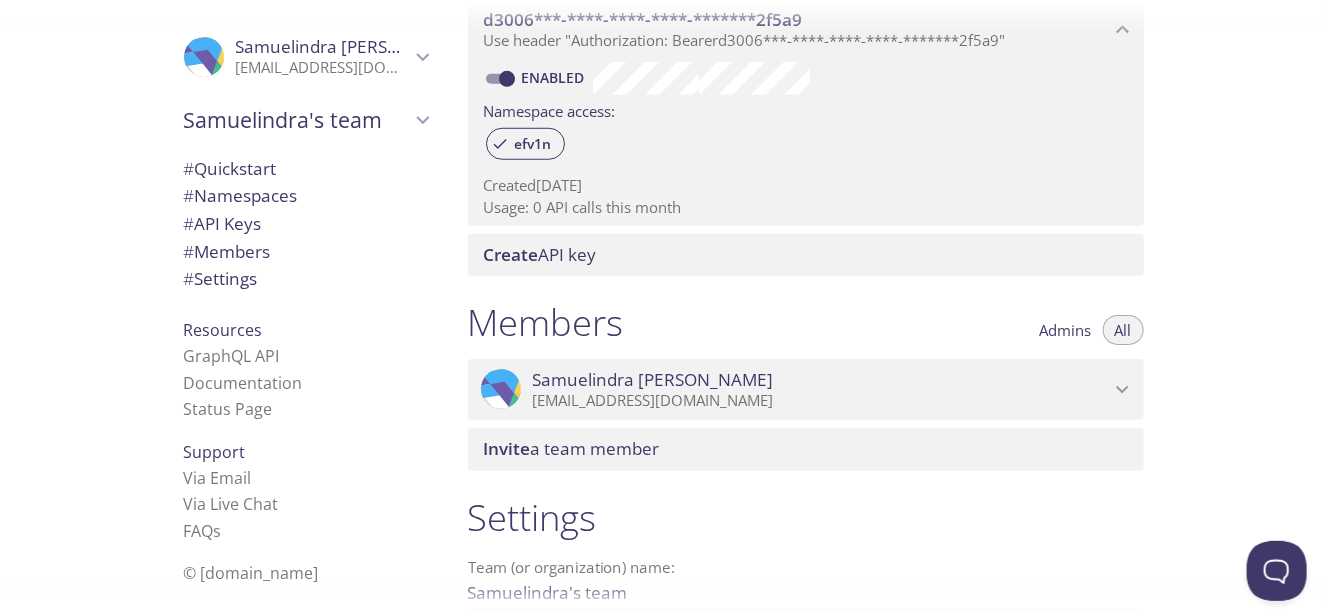 click on "Create  API key" at bounding box center (810, 255) 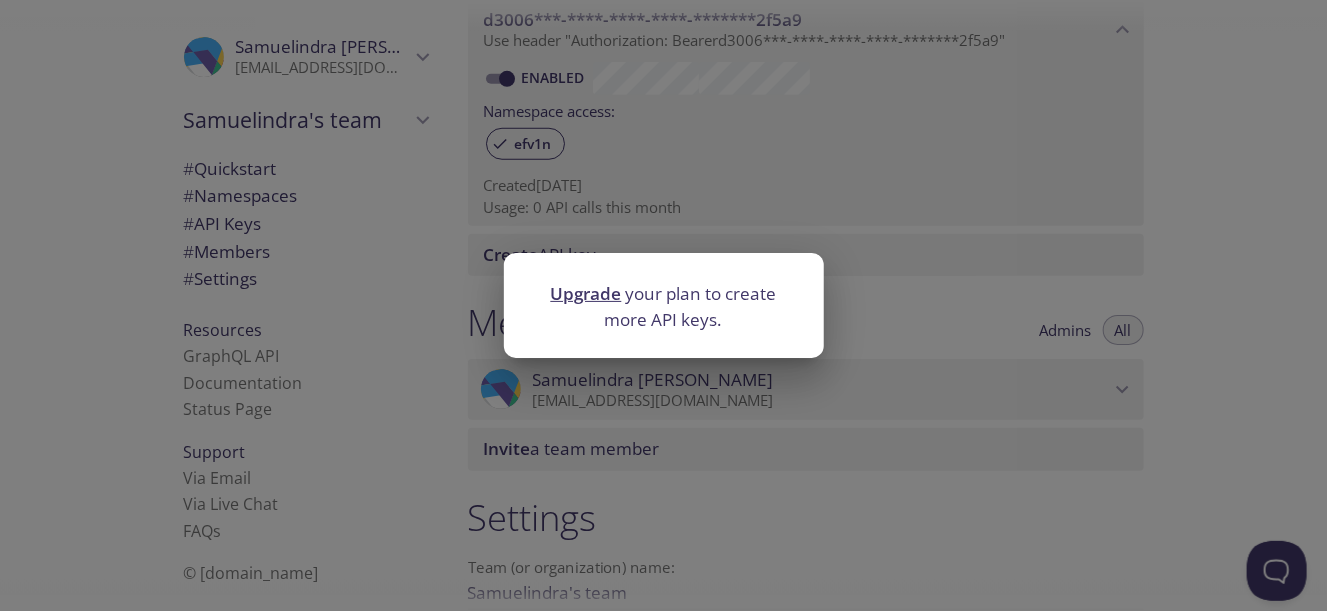 click on "Upgrade   your plan to create more API keys." at bounding box center [663, 305] 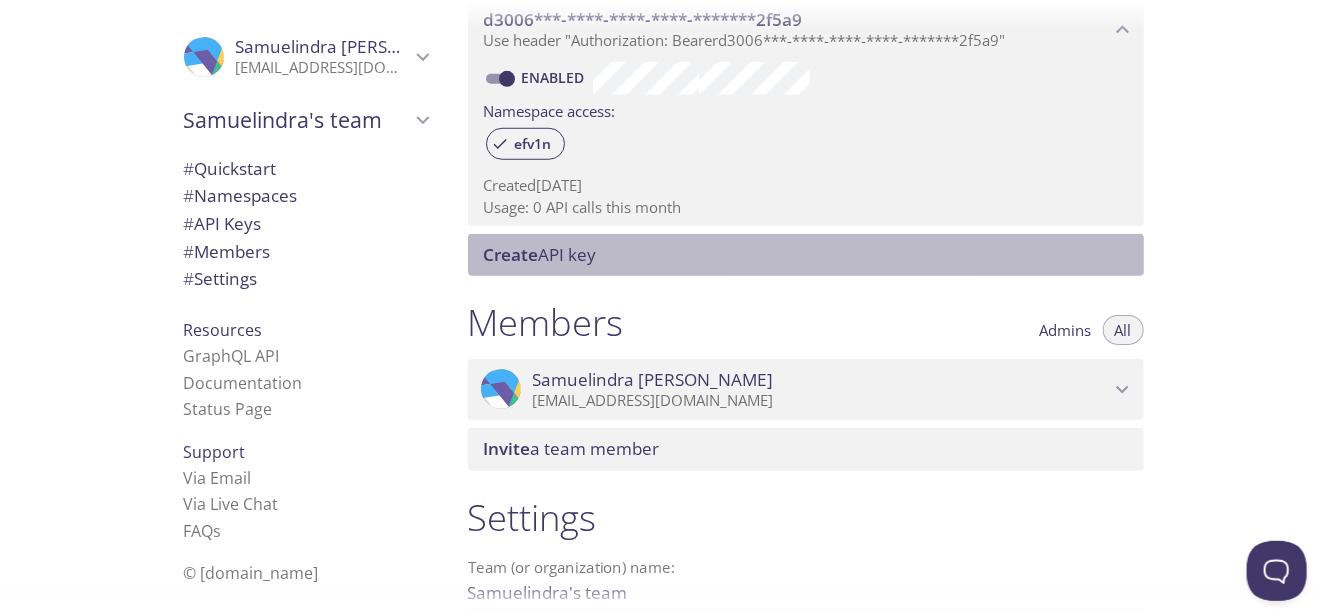 click on "Create" at bounding box center (511, 254) 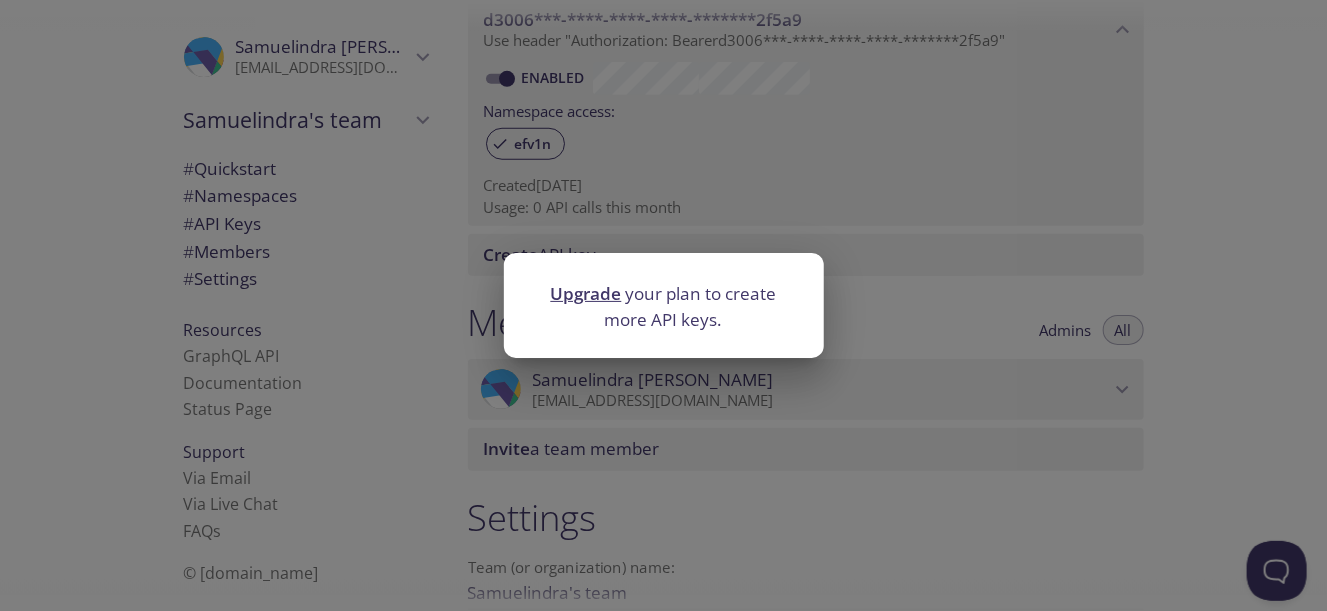 click on "Upgrade   your plan to create more API keys." at bounding box center [663, 305] 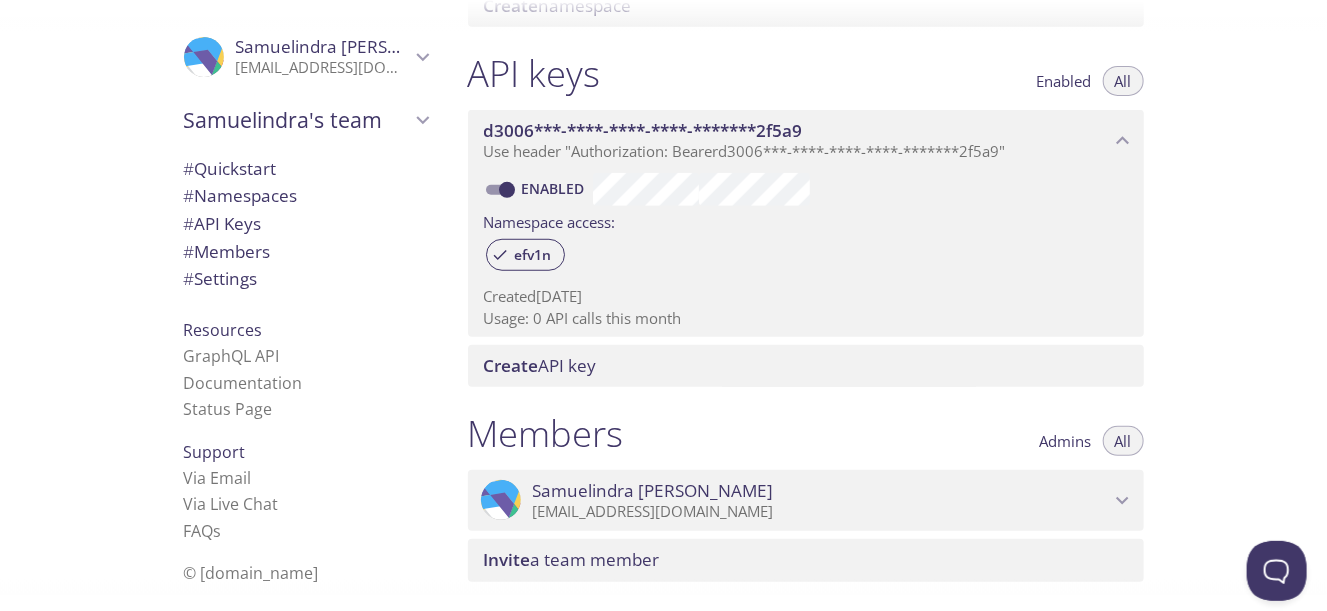 scroll, scrollTop: 399, scrollLeft: 0, axis: vertical 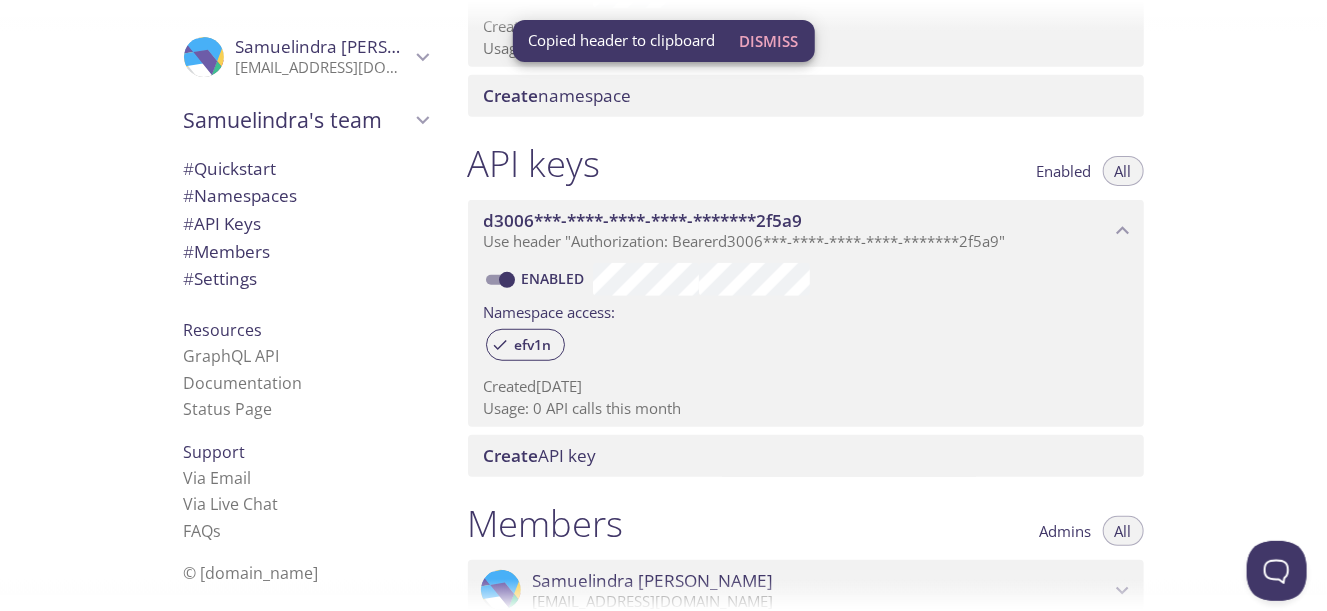 click on "efv1n" at bounding box center (806, 346) 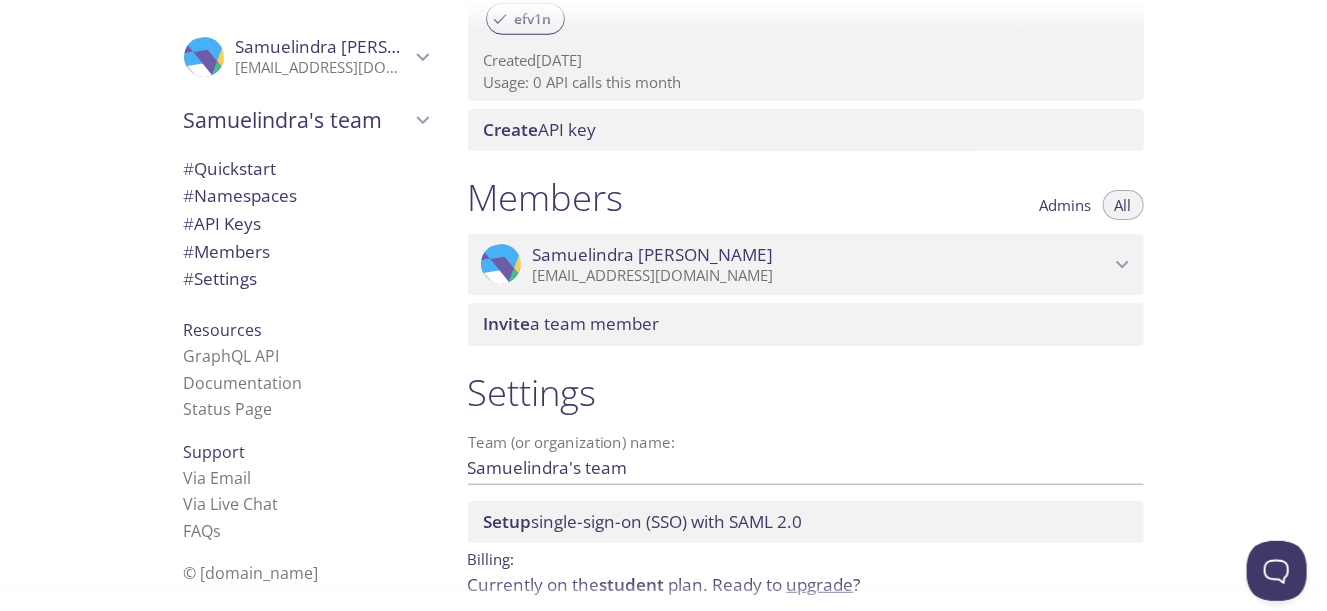 scroll, scrollTop: 810, scrollLeft: 0, axis: vertical 